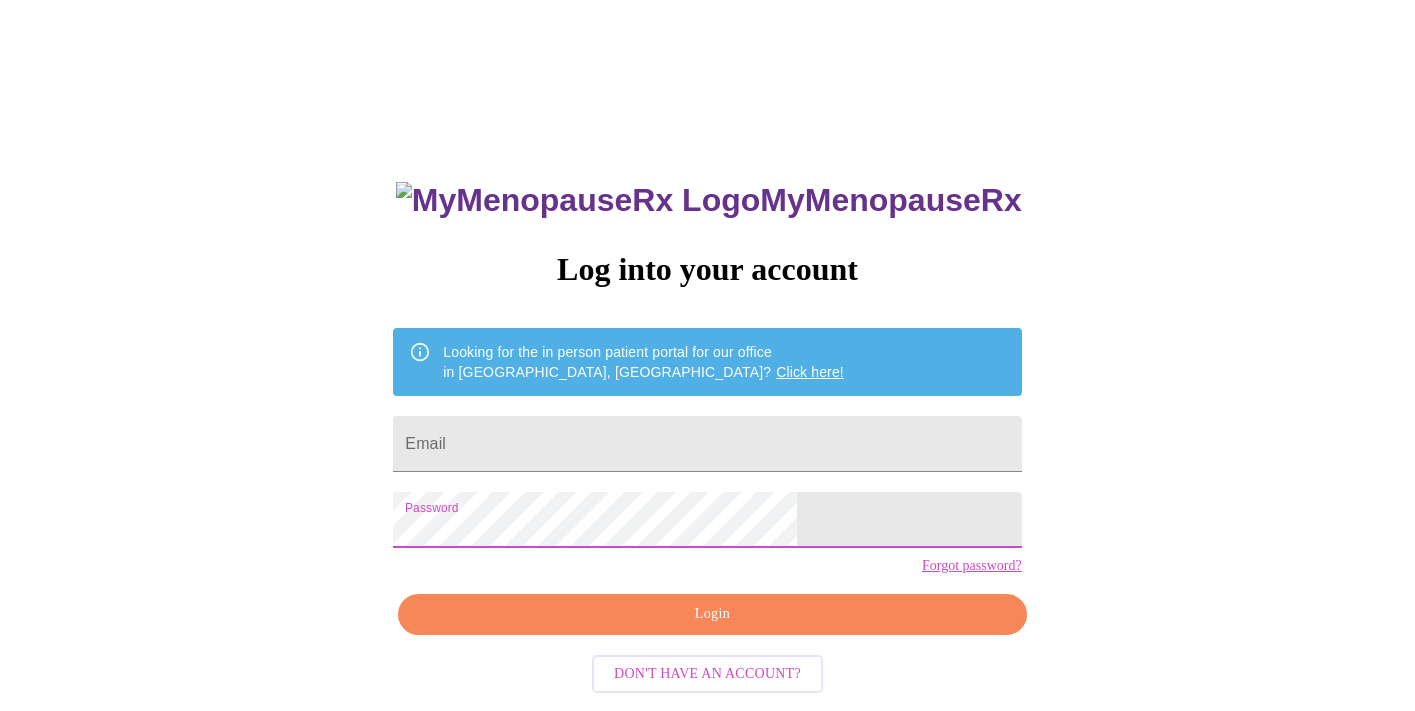 scroll, scrollTop: 0, scrollLeft: 0, axis: both 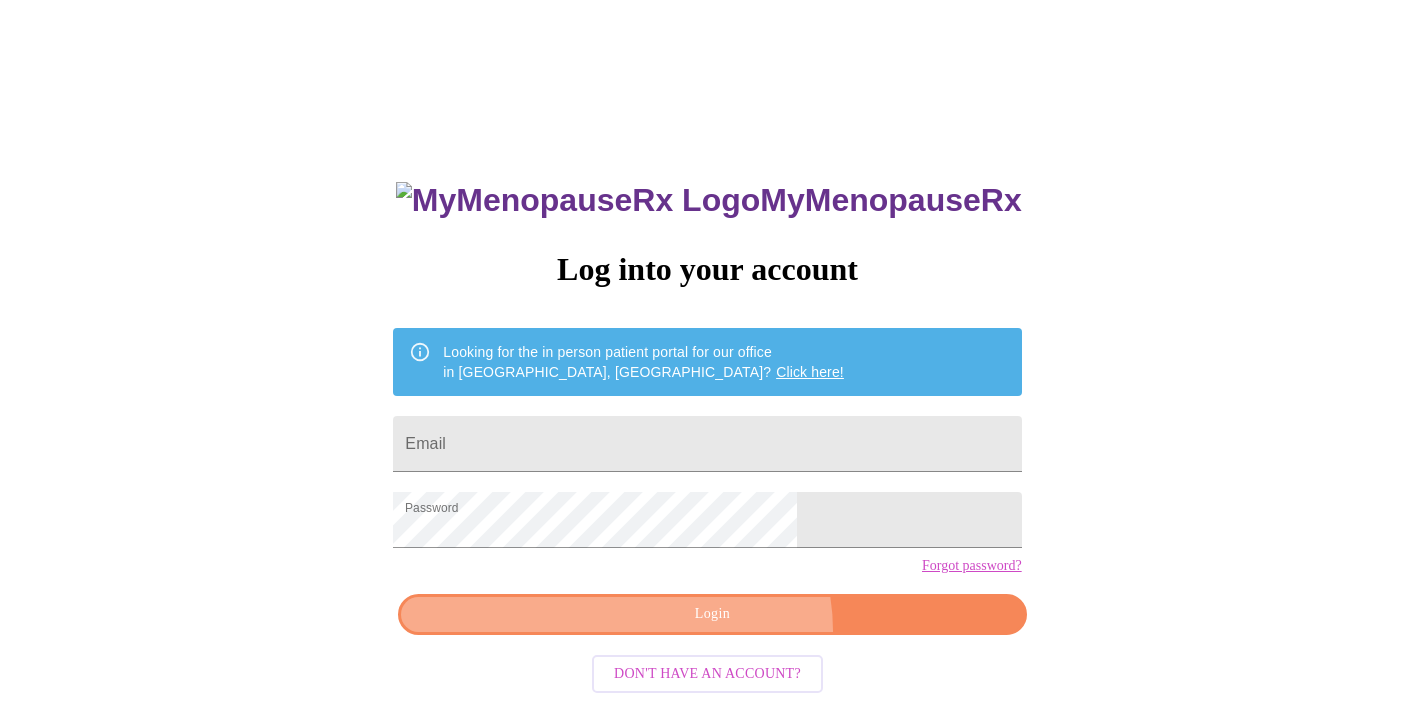 click on "Login" at bounding box center [712, 614] 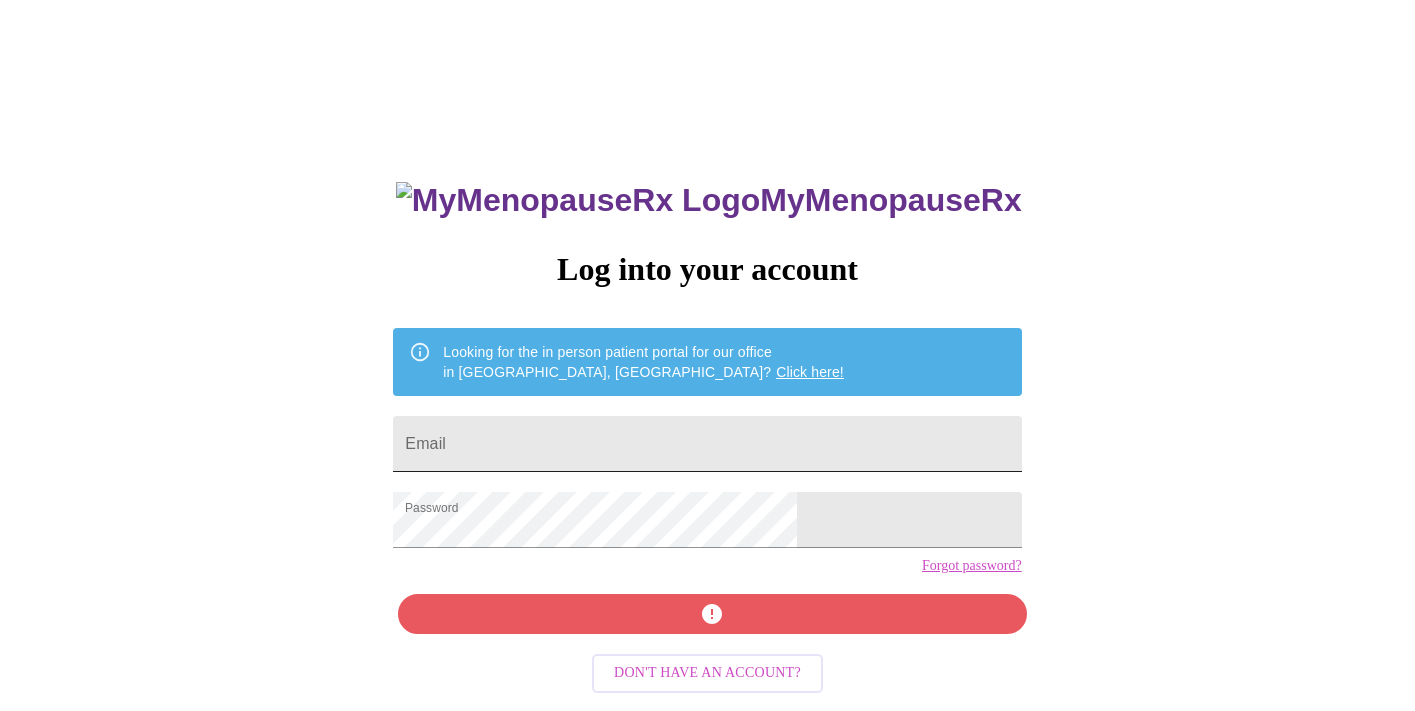 click on "Email" at bounding box center [707, 444] 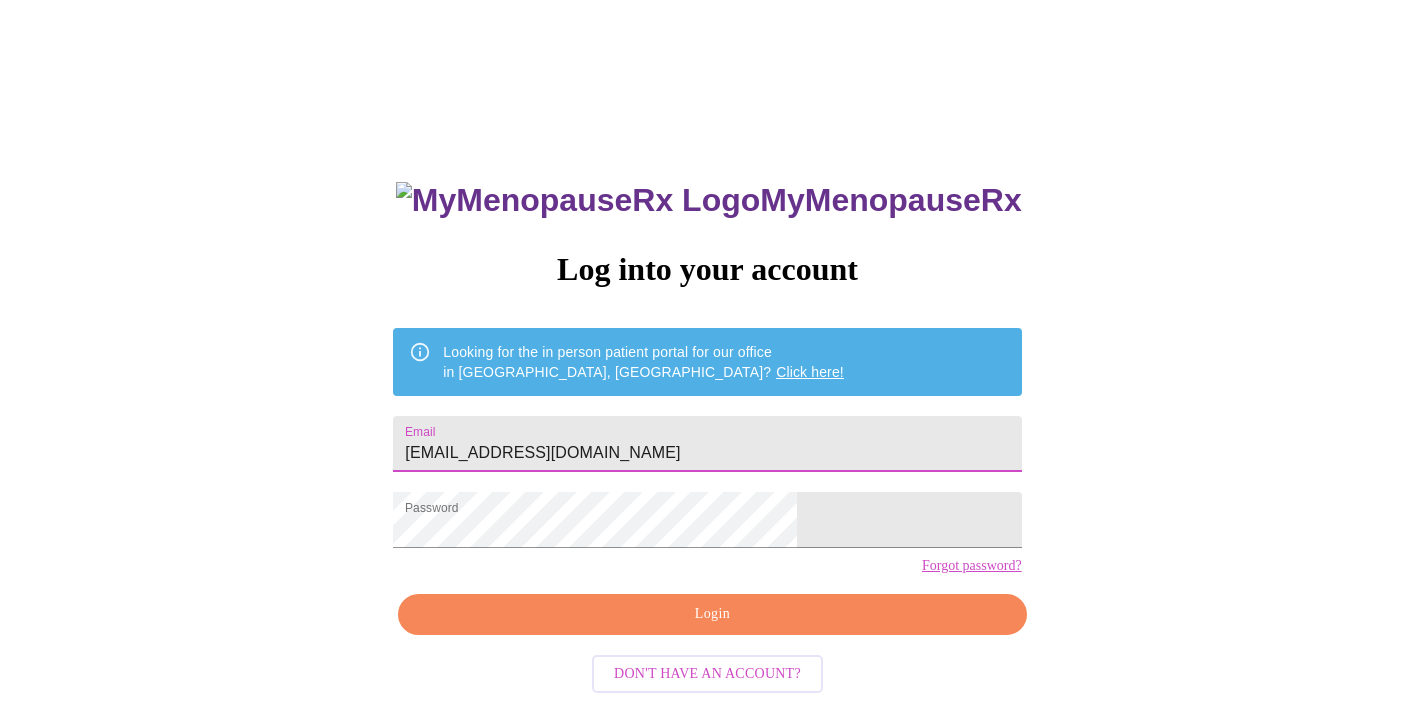 type on "[EMAIL_ADDRESS][DOMAIN_NAME]" 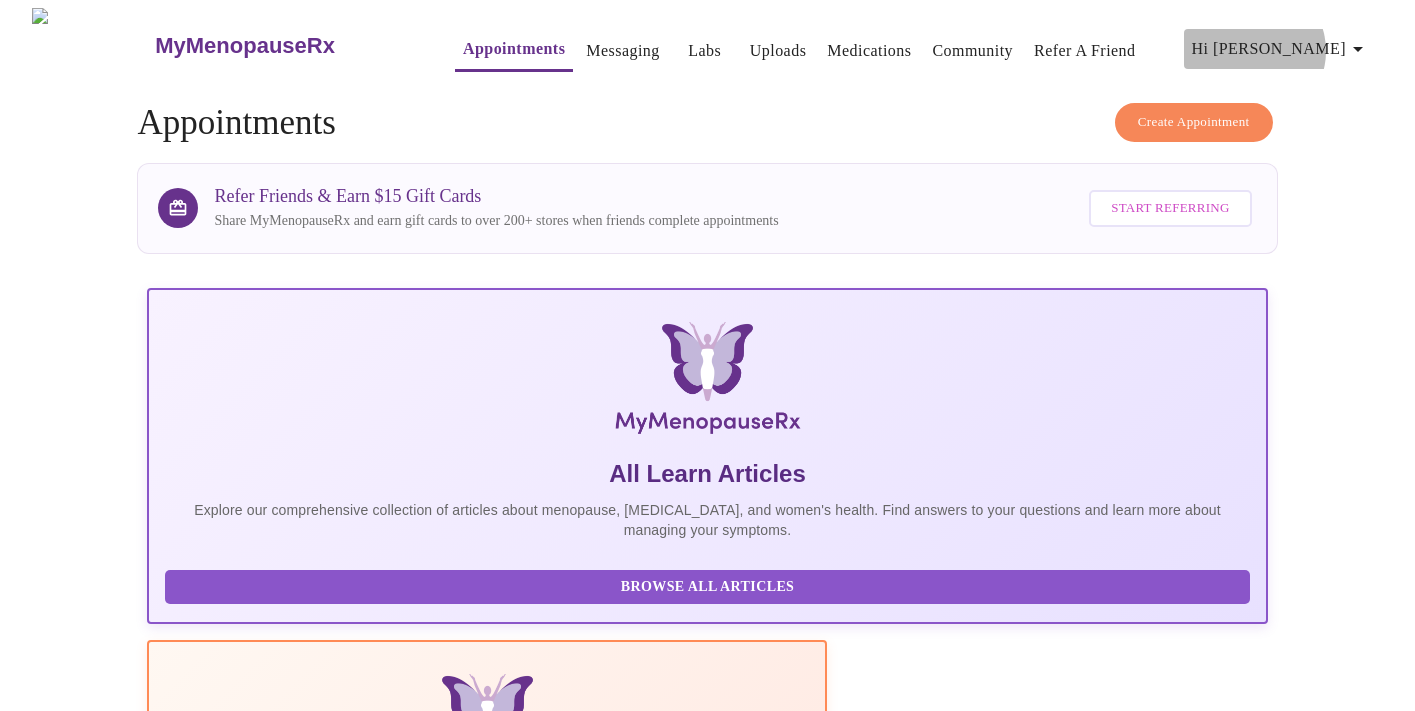 click on "Hi [PERSON_NAME]" at bounding box center [1281, 49] 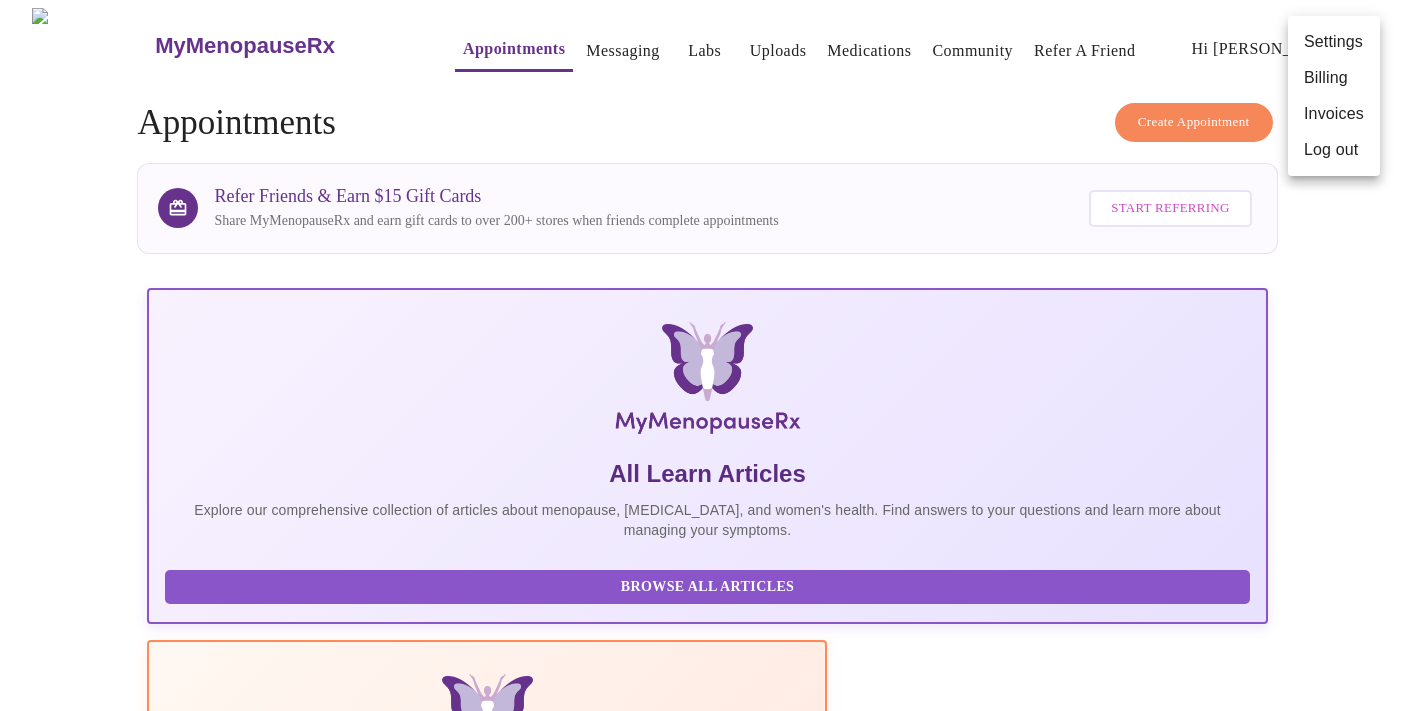 click at bounding box center (707, 355) 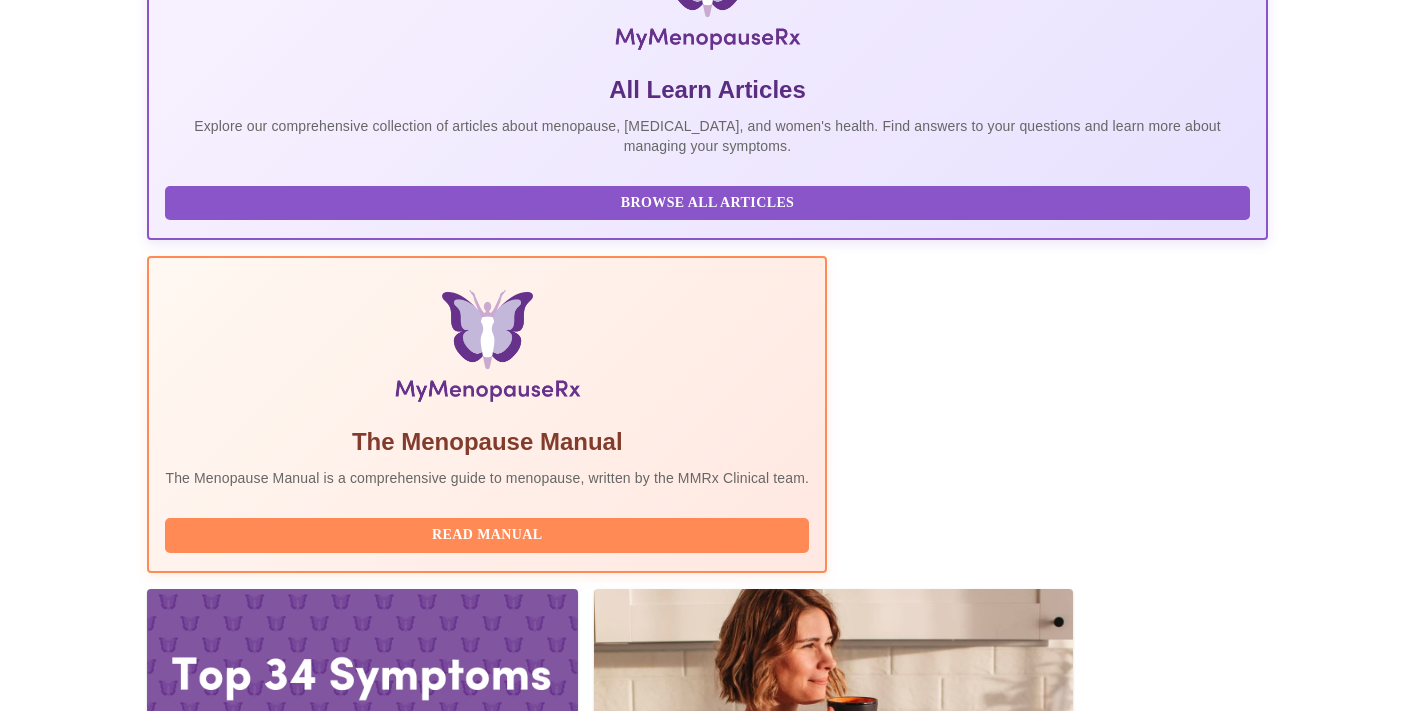 scroll, scrollTop: 382, scrollLeft: 0, axis: vertical 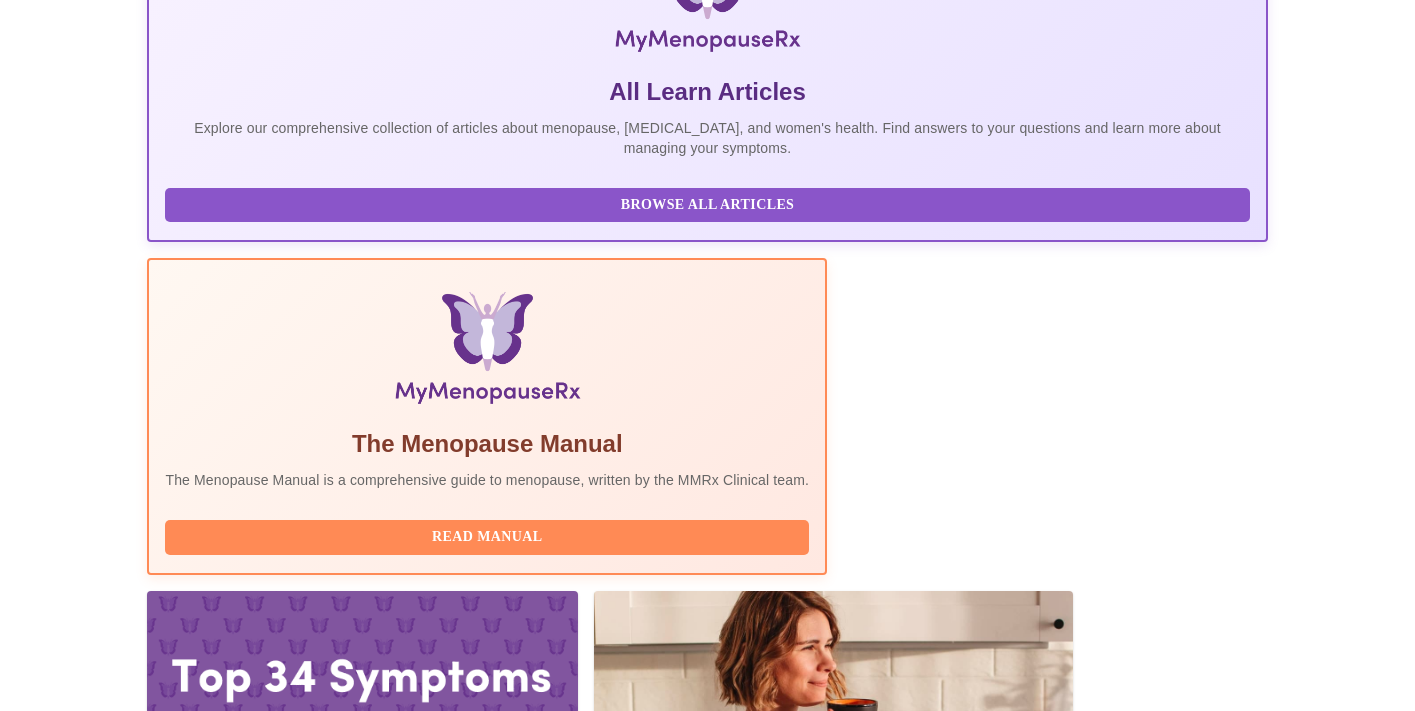 click on "Complete Pre-Assessment" at bounding box center [1132, 2170] 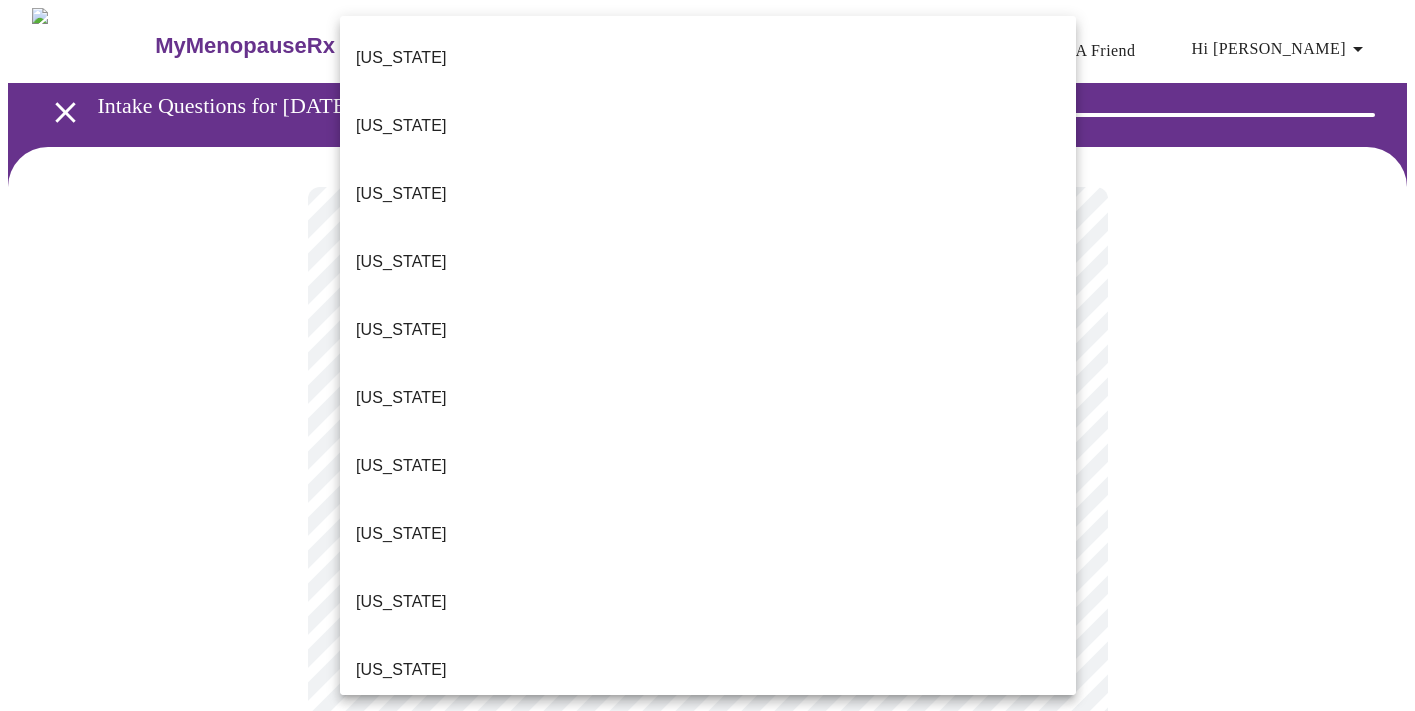 click on "MyMenopauseRx Appointments Messaging Labs Uploads Medications Community Refer a Friend Hi [PERSON_NAME]   Intake Questions for [DATE] 1:40pm-2:00pm 1  /  13 Settings Billing Invoices Log out [US_STATE]
[US_STATE]
[US_STATE]
[US_STATE]
[US_STATE]
[US_STATE]
[US_STATE]
[US_STATE]
[US_STATE]
[US_STATE]
[US_STATE]
[US_STATE]
[US_STATE]
[US_STATE]
[US_STATE]
[US_STATE]
[US_STATE]
[US_STATE]
[US_STATE]
[US_STATE]
[US_STATE]
[US_STATE]
[US_STATE]
[US_STATE]
[US_STATE]
[US_STATE]
[US_STATE]
[US_STATE]
[GEOGRAPHIC_DATA]
[US_STATE]
[US_STATE]
[US_STATE]
[US_STATE]
[US_STATE]
[US_STATE]
[US_STATE]
[US_STATE]
[US_STATE]
[US_STATE]
[US_STATE]
[US_STATE]
[US_STATE]
[US_STATE]
[US_STATE]
[US_STATE][PERSON_NAME][US_STATE]
[US_STATE], D.C. ([US_STATE])
[US_STATE]
[US_STATE]
[US_STATE]" at bounding box center [707, 925] 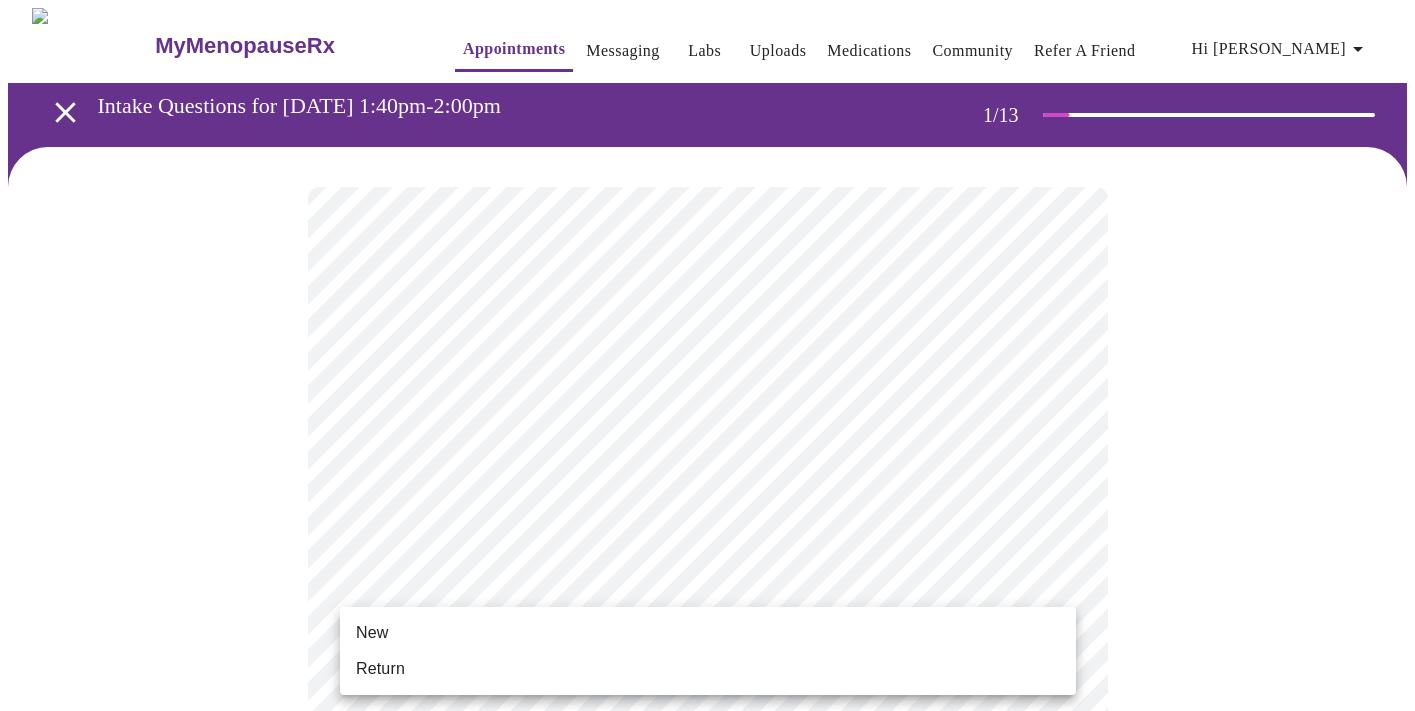 click on "MyMenopauseRx Appointments Messaging Labs Uploads Medications Community Refer a Friend Hi [PERSON_NAME]   Intake Questions for [DATE] 1:40pm-2:00pm 1  /  13 Settings Billing Invoices Log out New Return" at bounding box center [707, 920] 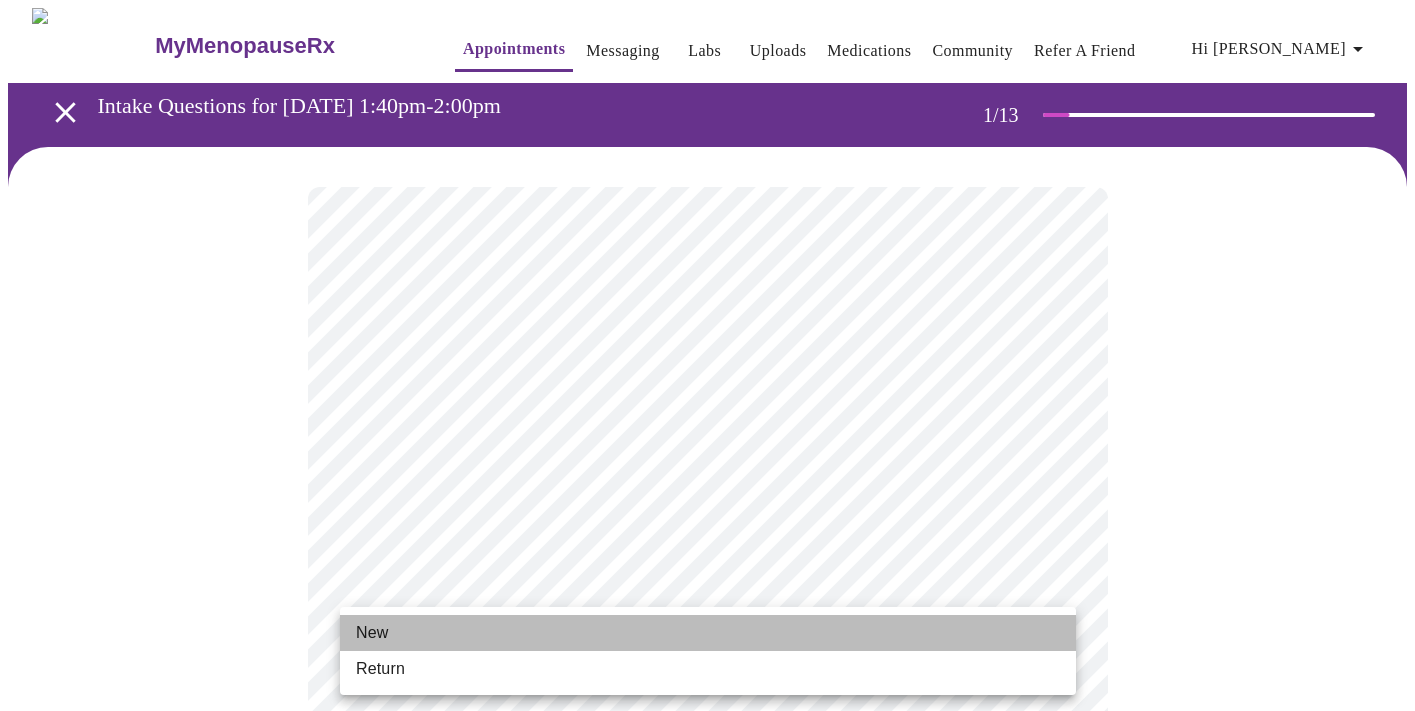 click on "New" at bounding box center [372, 633] 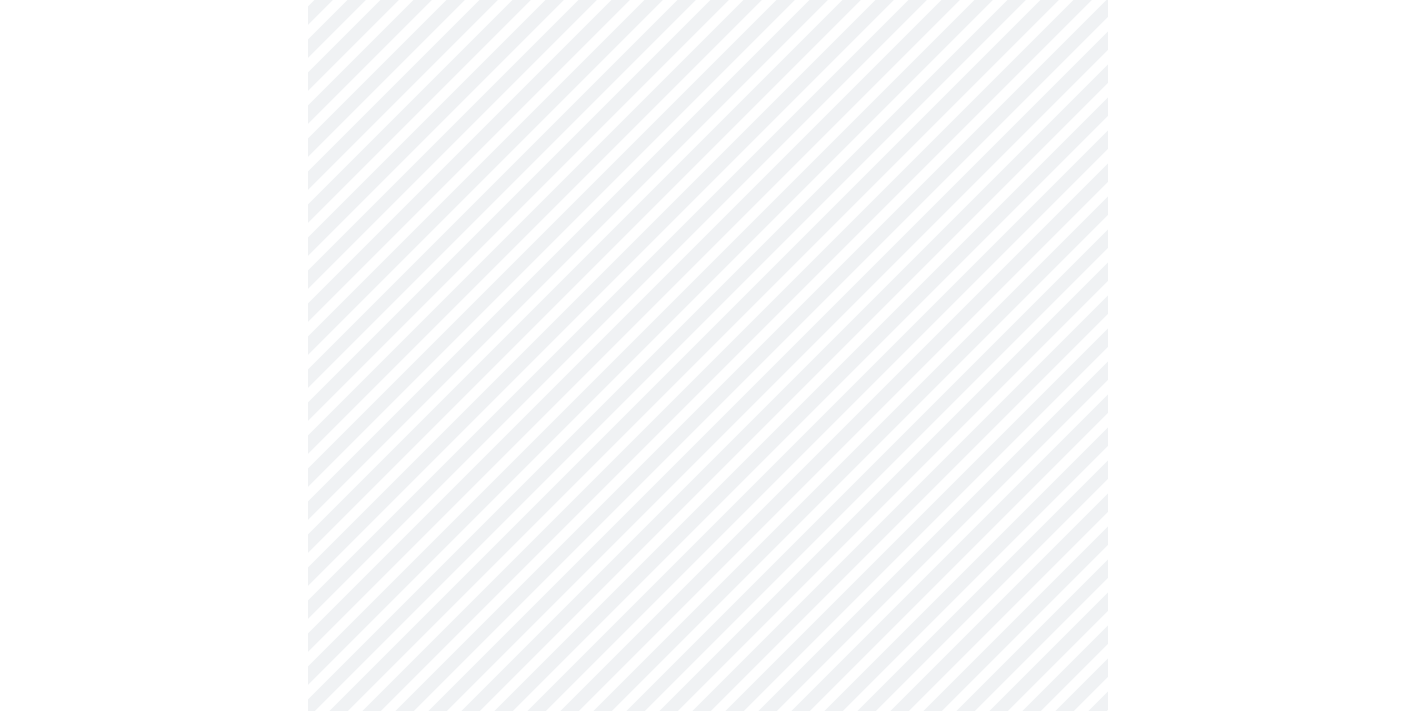scroll, scrollTop: 931, scrollLeft: 0, axis: vertical 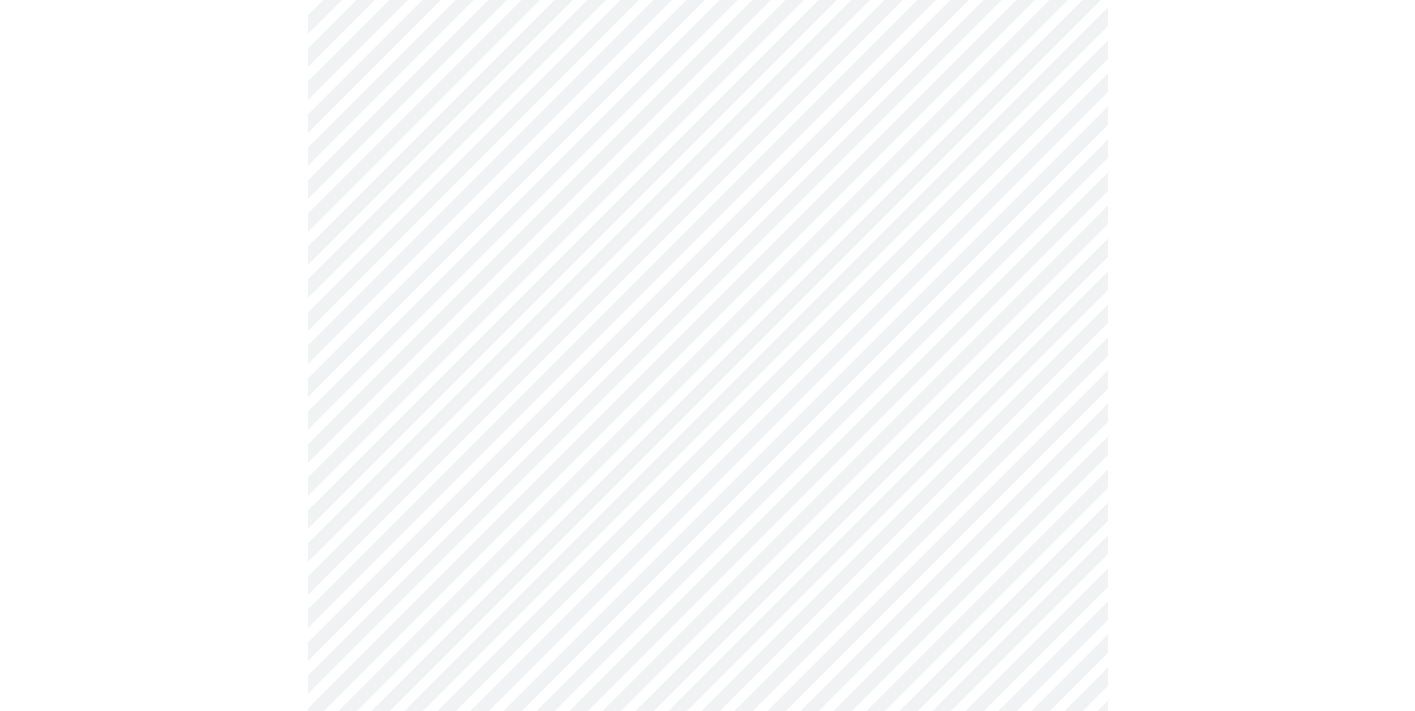 click on "MyMenopauseRx Appointments Messaging Labs Uploads Medications Community Refer a Friend Hi [PERSON_NAME]   Intake Questions for [DATE] 1:40pm-2:00pm 1  /  13 Settings Billing Invoices Log out" at bounding box center [707, -25] 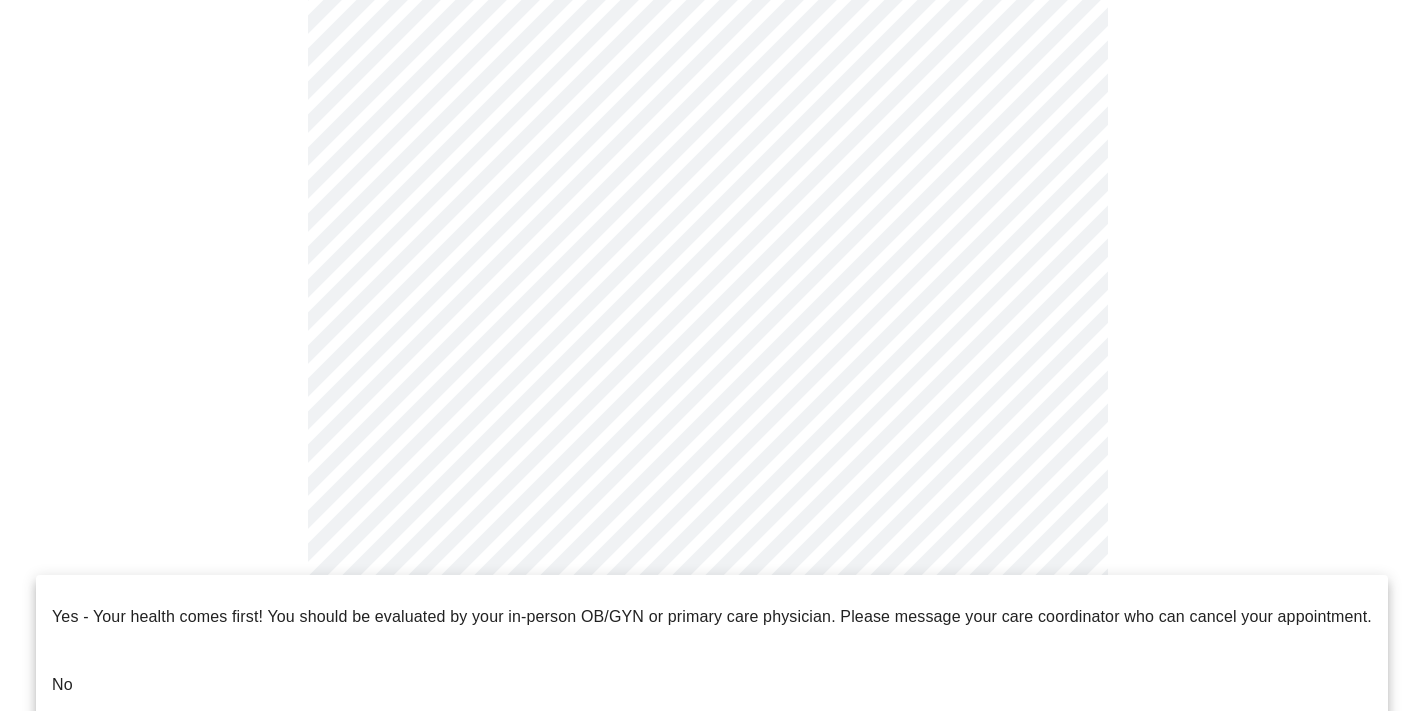 click on "No" at bounding box center [712, 685] 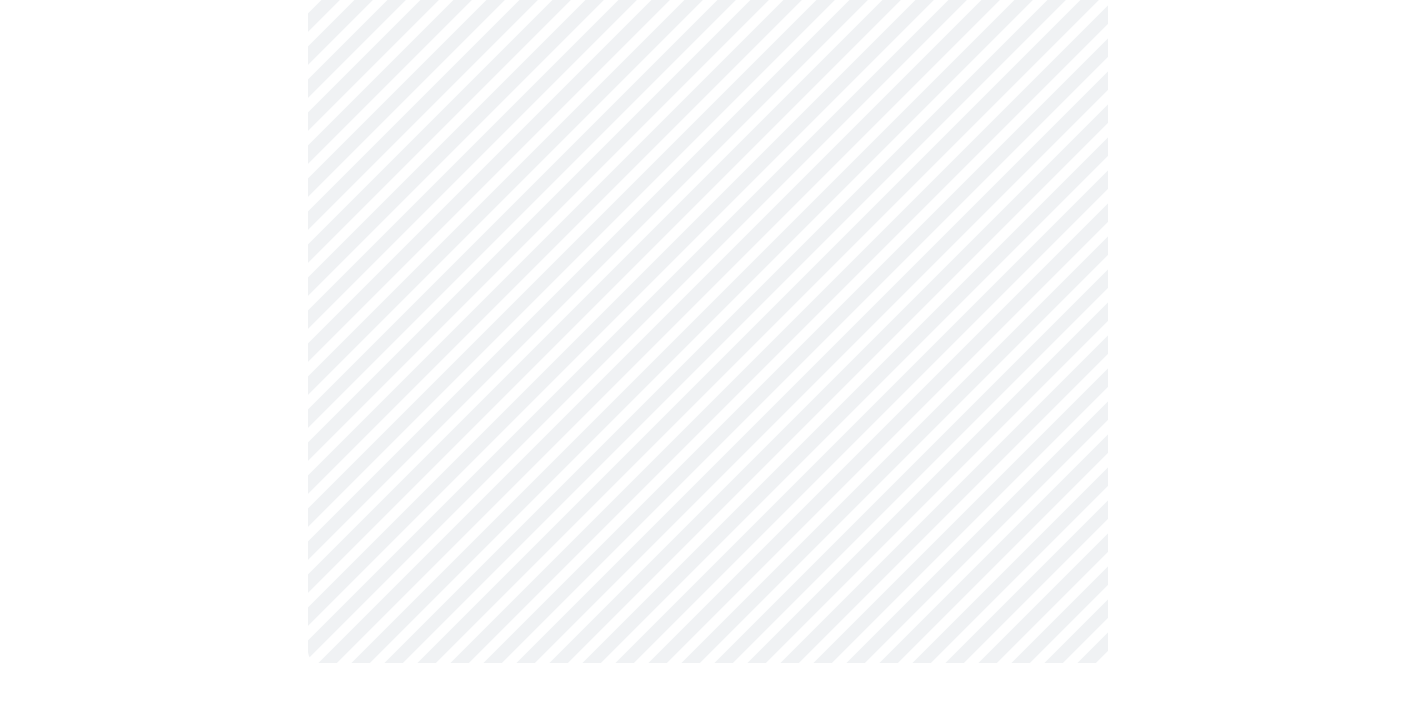 scroll, scrollTop: 0, scrollLeft: 0, axis: both 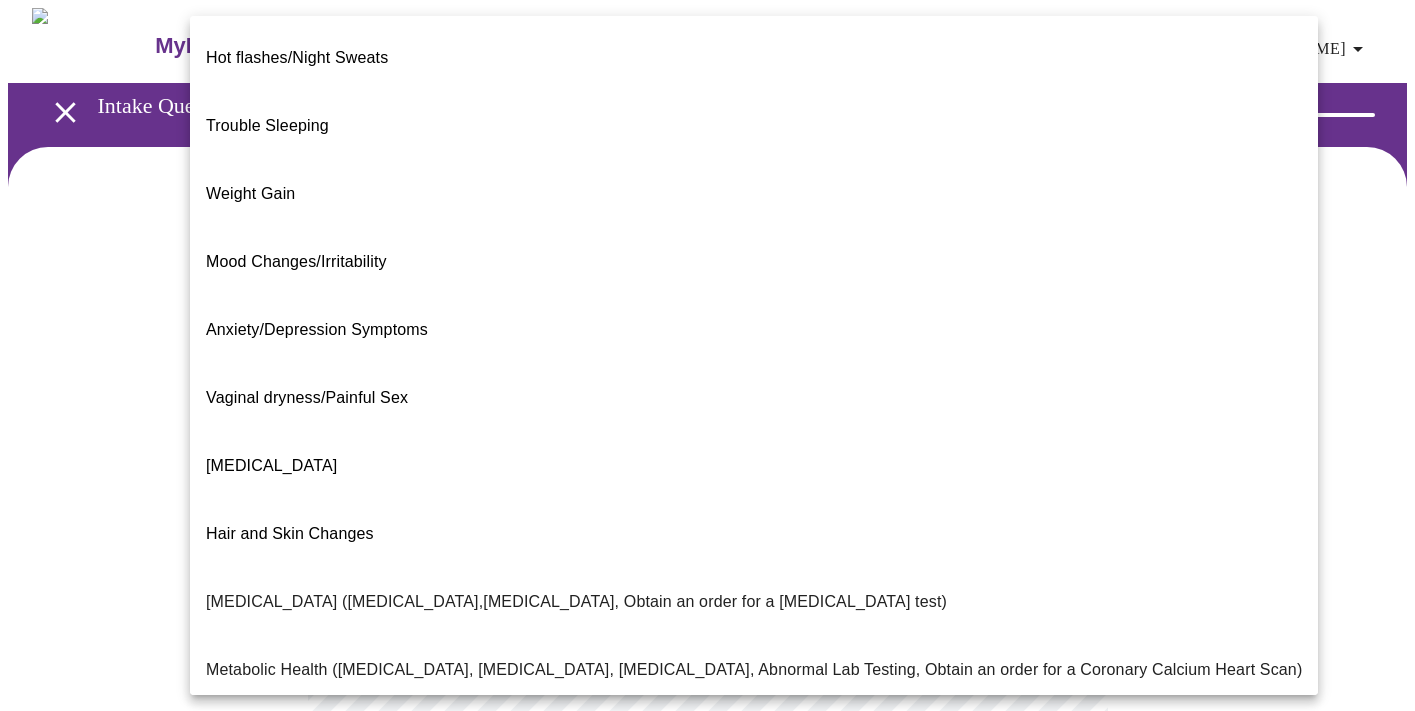 click on "MyMenopauseRx Appointments Messaging Labs Uploads Medications Community Refer a Friend Hi [PERSON_NAME]   Intake Questions for [DATE] 1:40pm-2:00pm 2  /  13 Settings Billing Invoices Log out Hot flashes/Night Sweats
Trouble Sleeping
Weight Gain
Mood Changes/Irritability
Anxiety/Depression Symptoms
Vaginal dryness/Painful Sex
[MEDICAL_DATA]
Hair and Skin Changes
[MEDICAL_DATA] ([MEDICAL_DATA],[MEDICAL_DATA], Obtain an order for a [MEDICAL_DATA] test)
Metabolic Health ([MEDICAL_DATA], [MEDICAL_DATA], [MEDICAL_DATA], Abnormal Lab Testing, Obtain an order for a Coronary Calcium Heart Scan)
Period Problems
[MEDICAL_DATA]
Orgasms are weak
UTI Symptoms
Vaginal Infection
[MEDICAL_DATA] (oral, genital)
[MEDICAL_DATA]
I feel great - just need a refill.
Other" at bounding box center (707, 607) 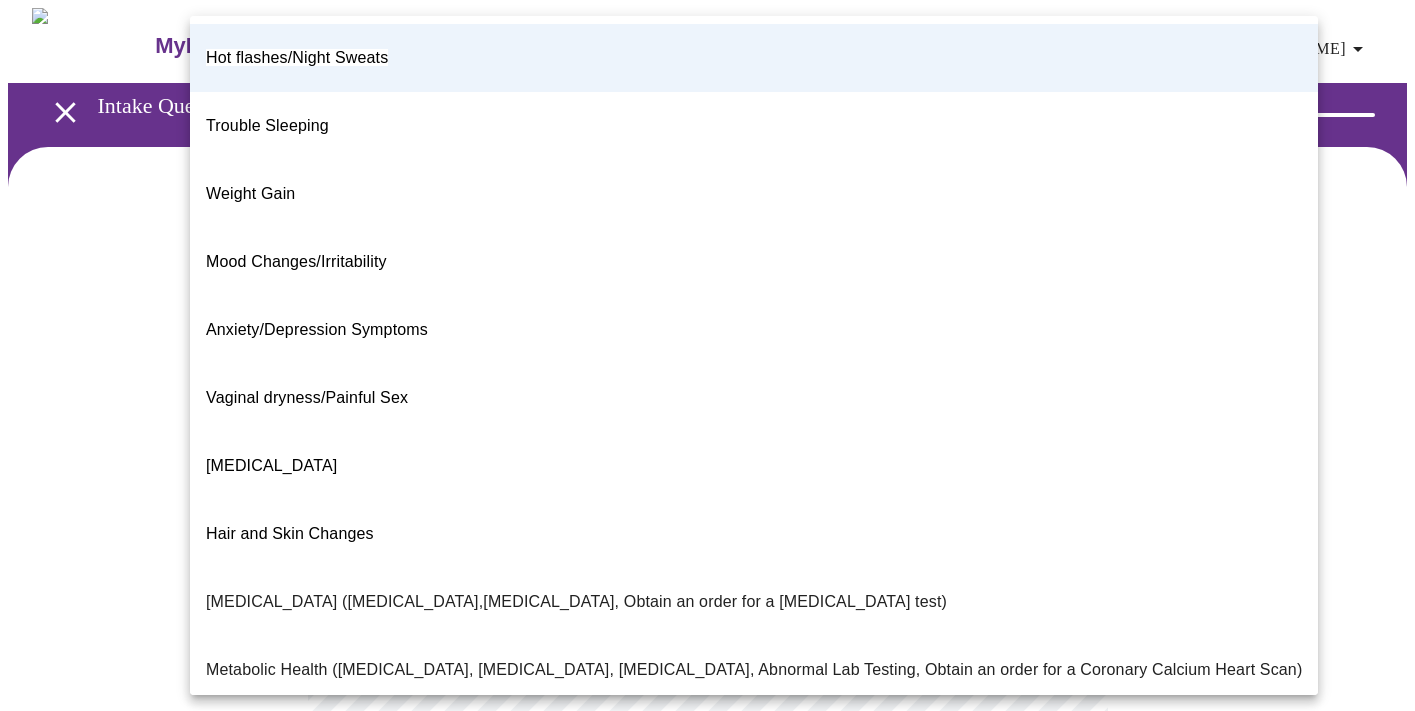 click on "MyMenopauseRx Appointments Messaging Labs Uploads Medications Community Refer a Friend Hi [PERSON_NAME]   Intake Questions for [DATE] 1:40pm-2:00pm 2  /  13 Settings Billing Invoices Log out Hot flashes/Night Sweats
Trouble Sleeping
Weight Gain
Mood Changes/Irritability
Anxiety/Depression Symptoms
Vaginal dryness/Painful Sex
[MEDICAL_DATA]
Hair and Skin Changes
[MEDICAL_DATA] ([MEDICAL_DATA],[MEDICAL_DATA], Obtain an order for a [MEDICAL_DATA] test)
Metabolic Health ([MEDICAL_DATA], [MEDICAL_DATA], [MEDICAL_DATA], Abnormal Lab Testing, Obtain an order for a Coronary Calcium Heart Scan)
Period Problems
[MEDICAL_DATA]
Orgasms are weak
UTI Symptoms
Vaginal Infection
[MEDICAL_DATA] (oral, genital)
[MEDICAL_DATA]
I feel great - just need a refill.
Other" at bounding box center [707, 602] 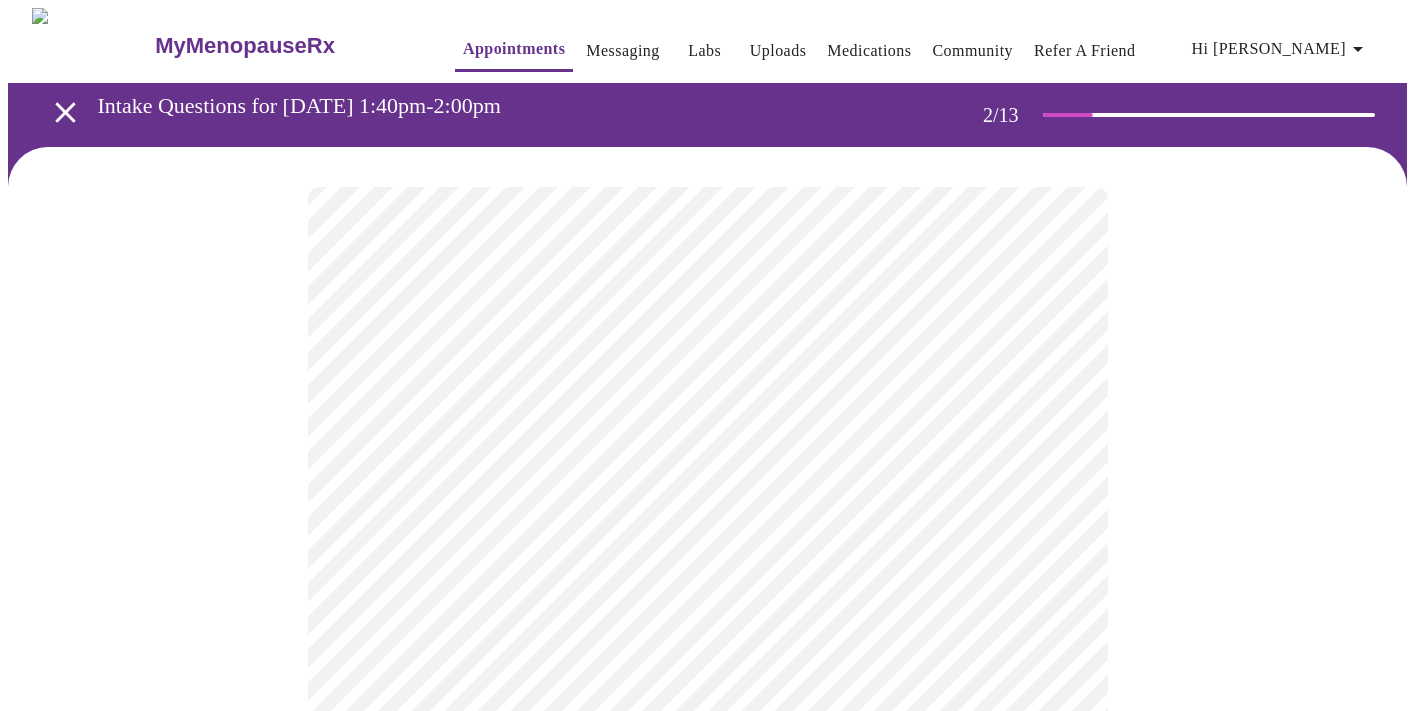 click on "MyMenopauseRx Appointments Messaging Labs Uploads Medications Community Refer a Friend Hi [PERSON_NAME]   Intake Questions for [DATE] 1:40pm-2:00pm 2  /  13 Settings Billing Invoices Log out" at bounding box center [707, 602] 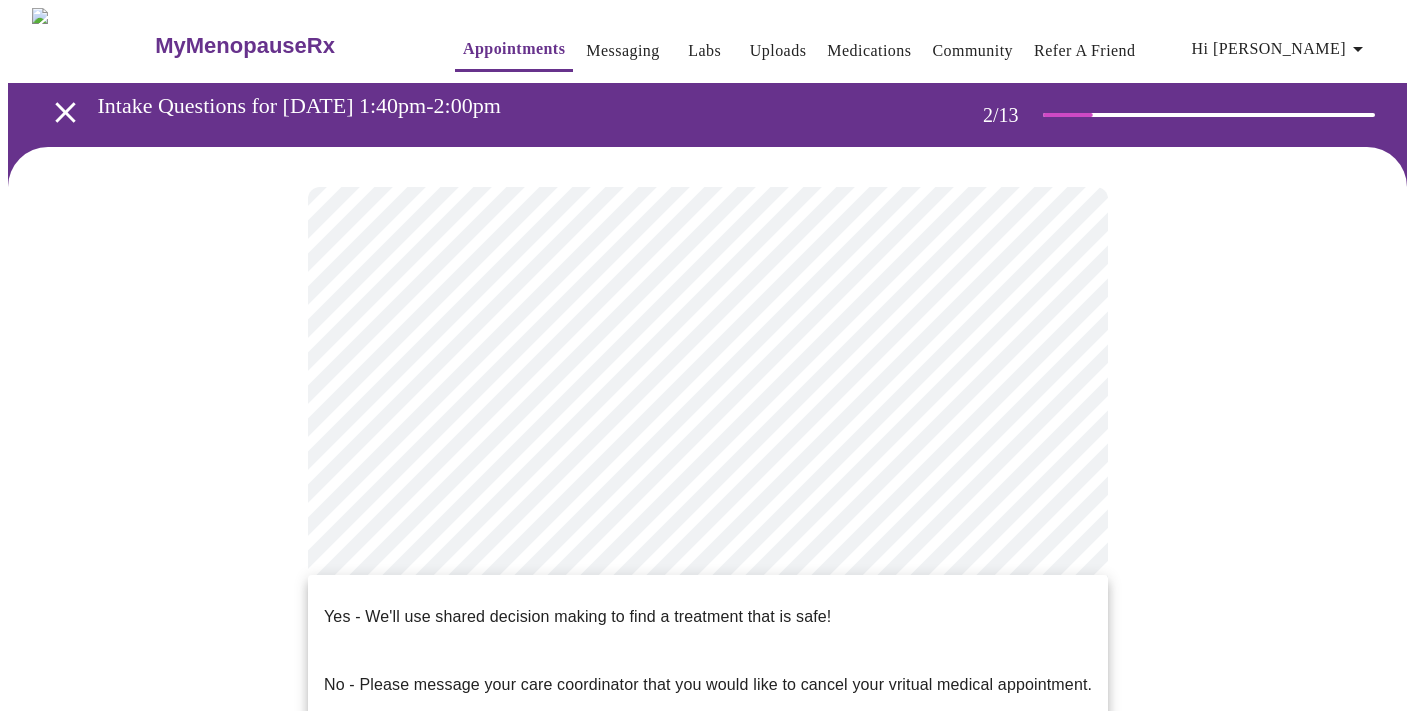 click on "Yes - We'll use shared decision making to find a treatment that is safe!" at bounding box center [577, 617] 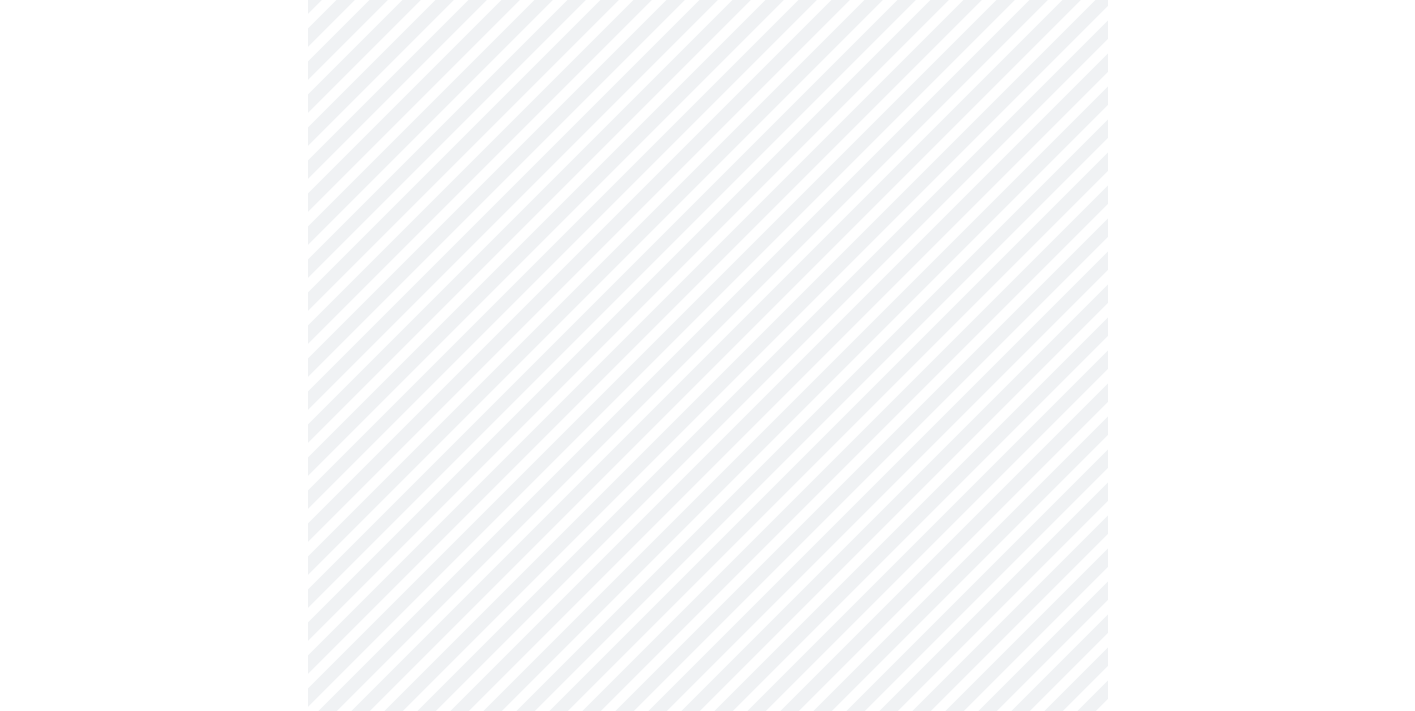 scroll, scrollTop: 0, scrollLeft: 0, axis: both 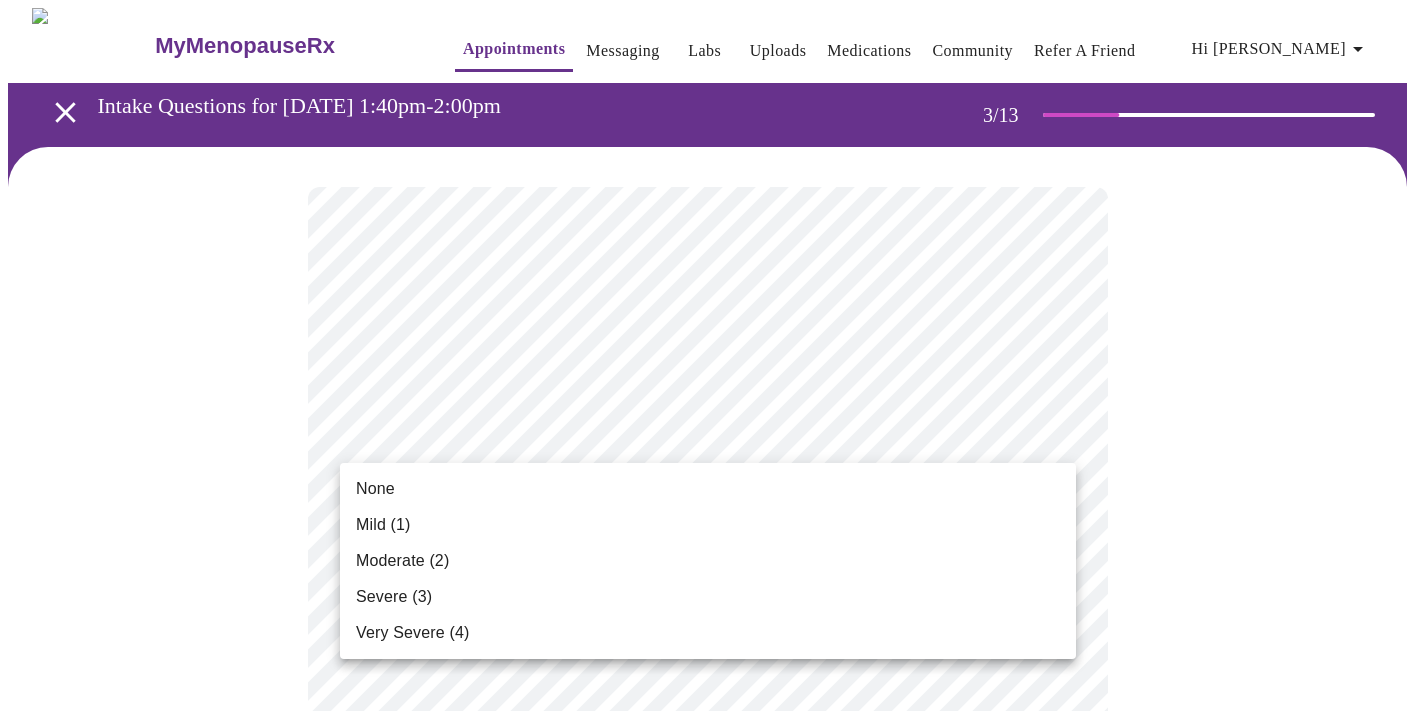 click on "MyMenopauseRx Appointments Messaging Labs Uploads Medications Community Refer a Friend Hi [PERSON_NAME]   Intake Questions for [DATE] 1:40pm-2:00pm 3  /  13 Settings Billing Invoices Log out None Mild (1) Moderate (2) Severe (3)  Very Severe (4)" at bounding box center (707, 1354) 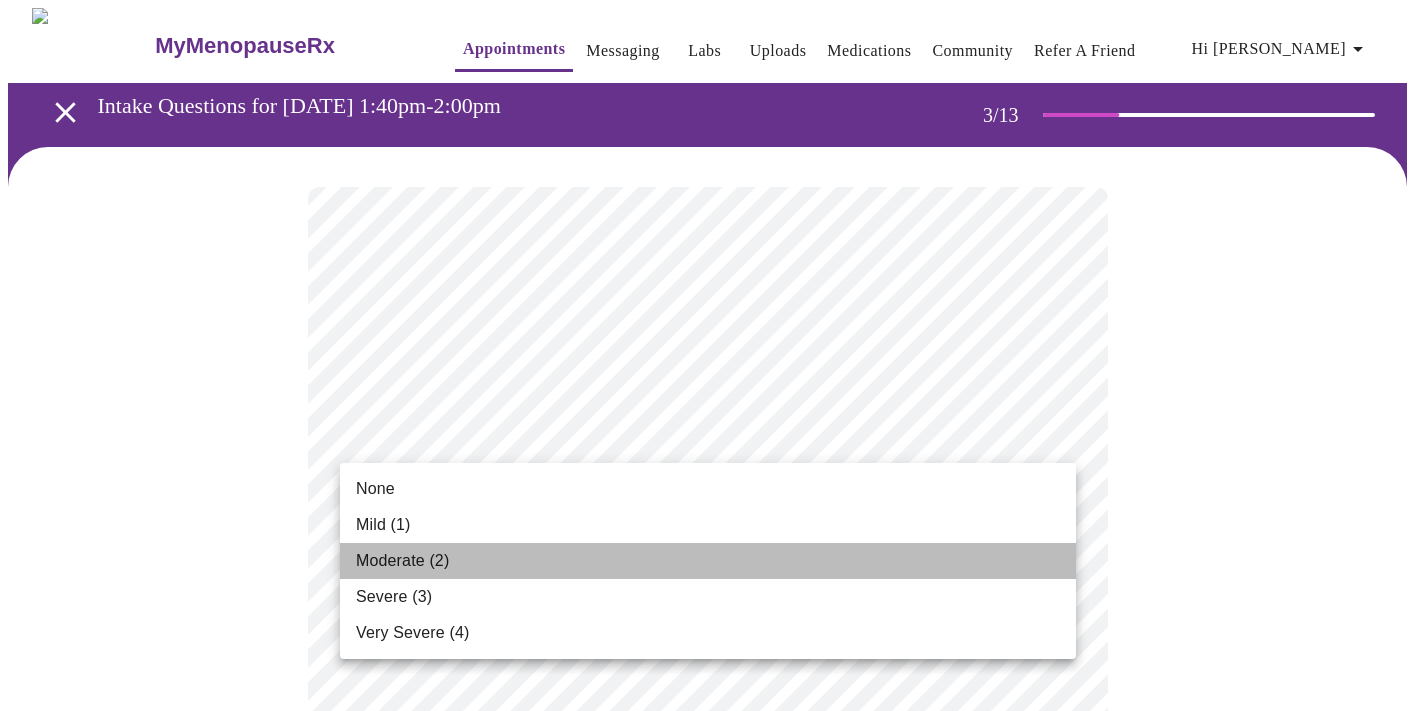 click on "Moderate (2)" at bounding box center (402, 561) 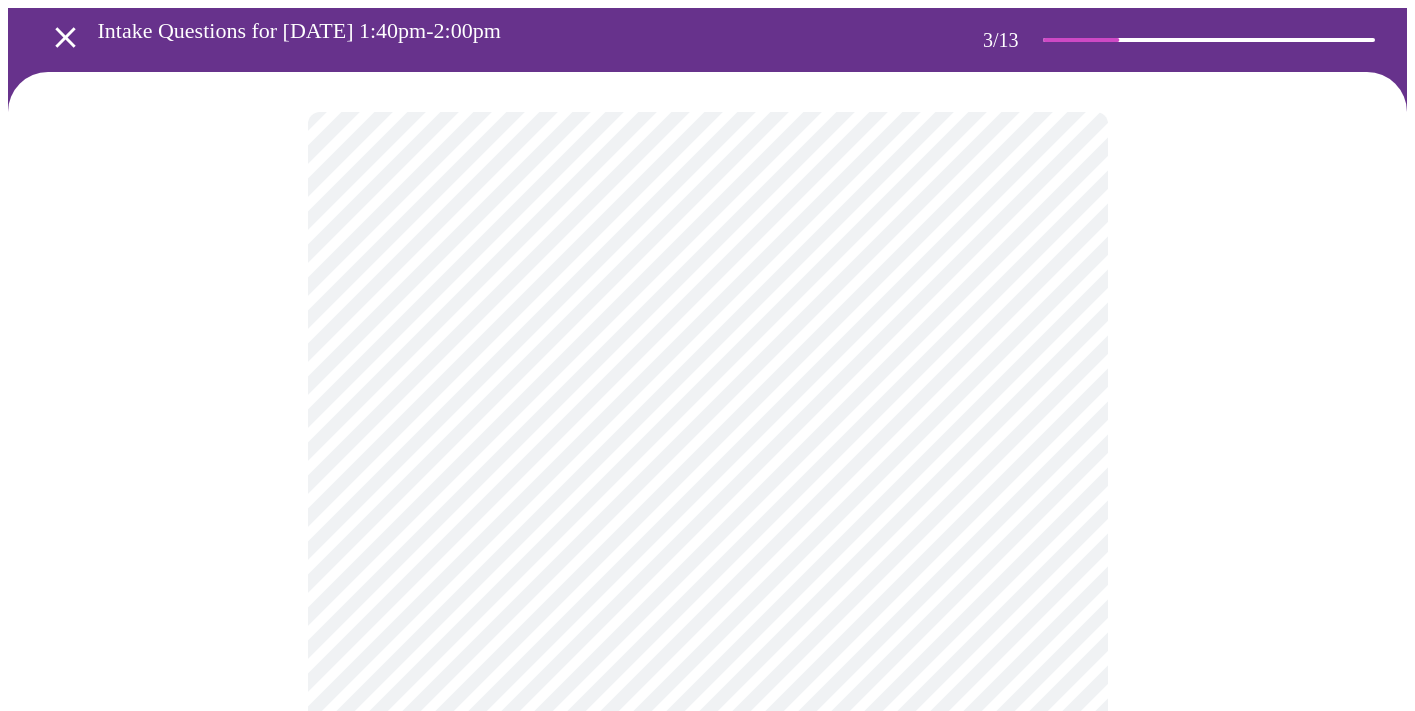 scroll, scrollTop: 77, scrollLeft: 0, axis: vertical 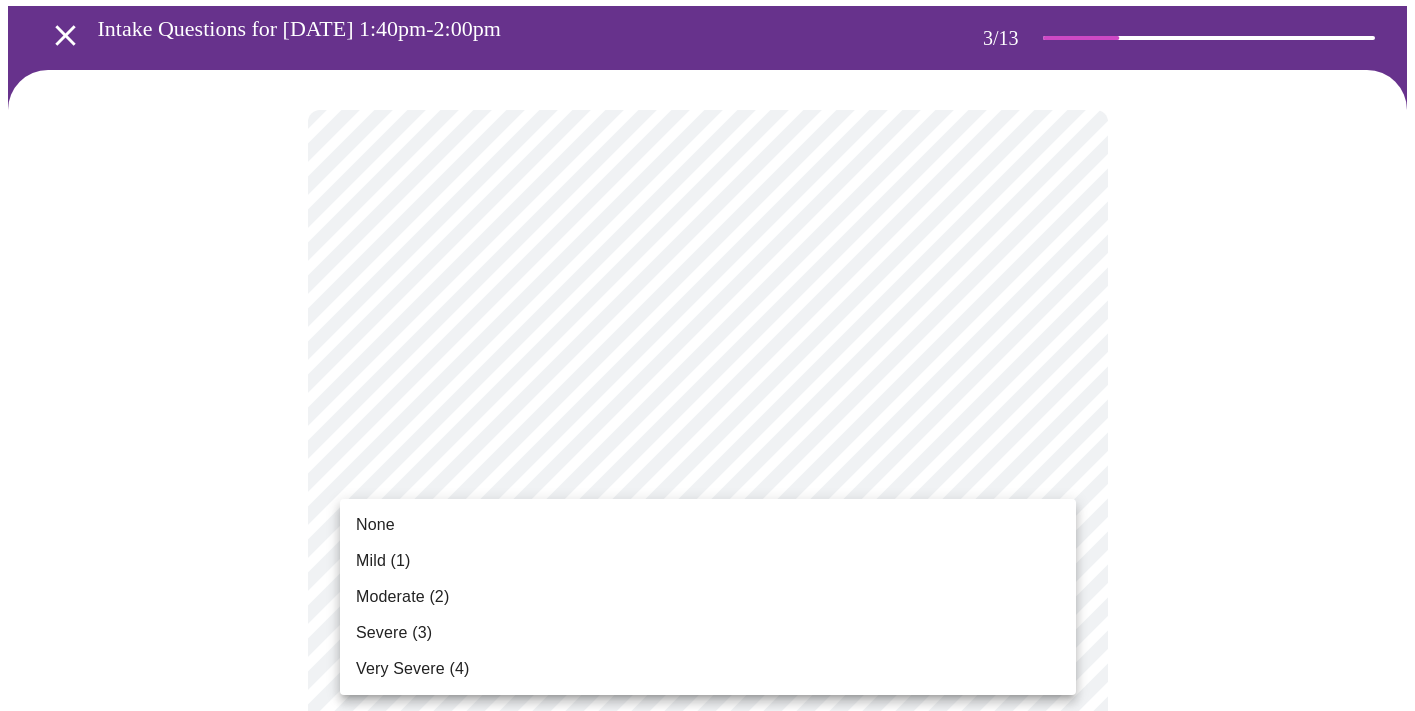 click on "MyMenopauseRx Appointments Messaging Labs Uploads Medications Community Refer a Friend Hi [PERSON_NAME]   Intake Questions for [DATE] 1:40pm-2:00pm 3  /  13 Settings Billing Invoices Log out None Mild (1) Moderate (2) Severe (3) Very Severe (4)" at bounding box center [707, 1242] 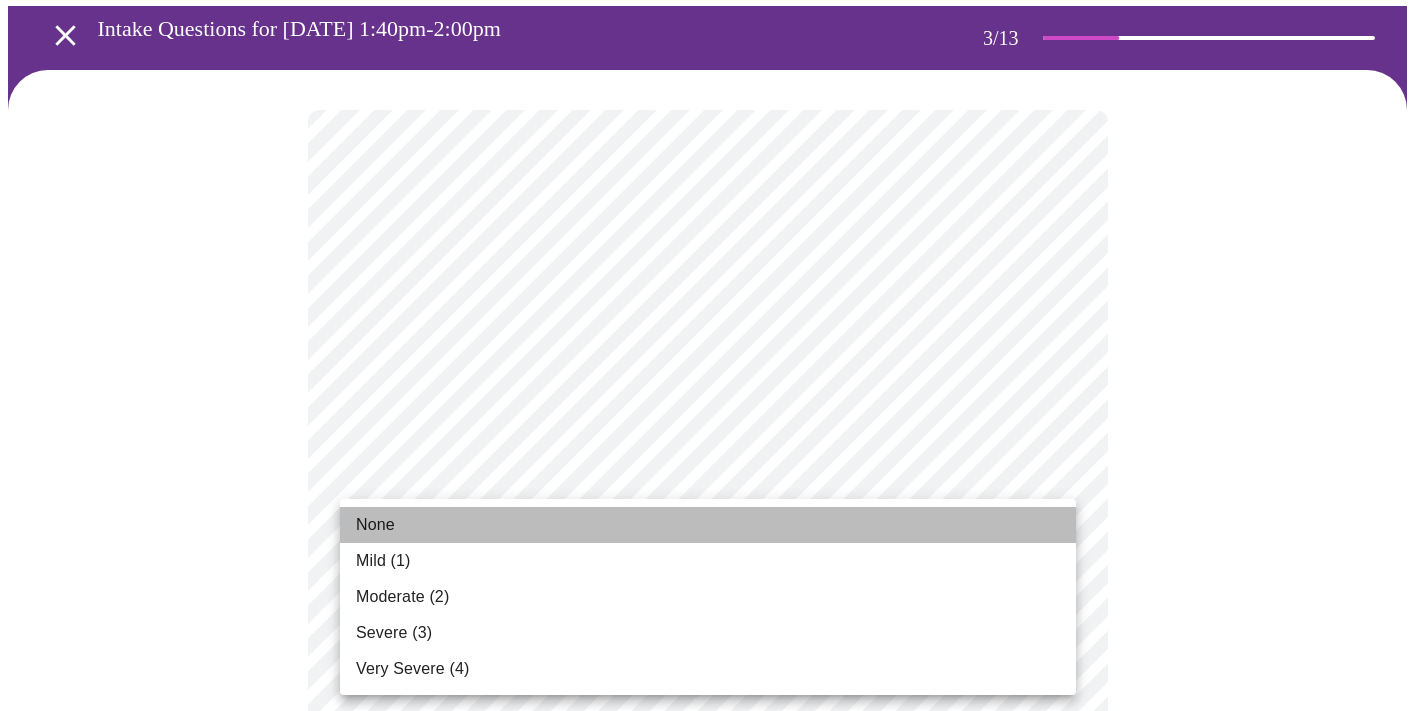 click on "None" at bounding box center (375, 525) 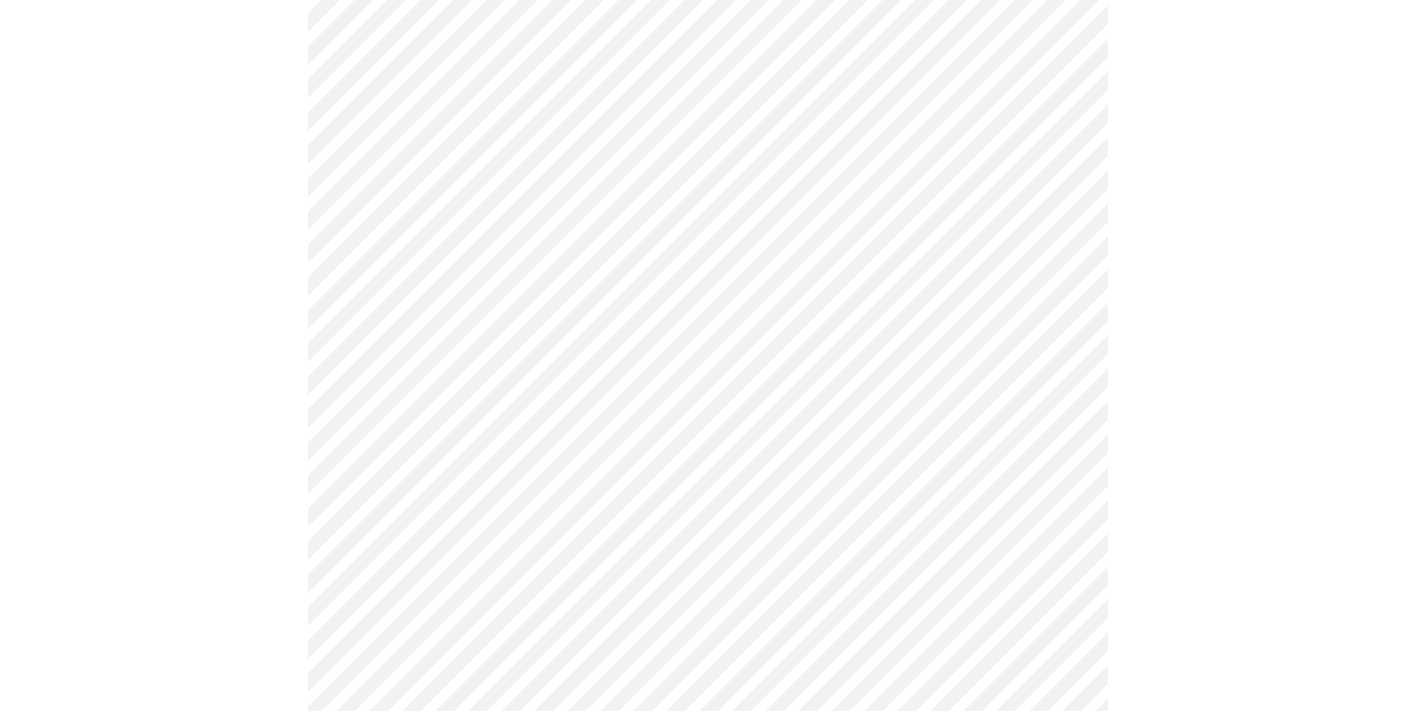 scroll, scrollTop: 269, scrollLeft: 0, axis: vertical 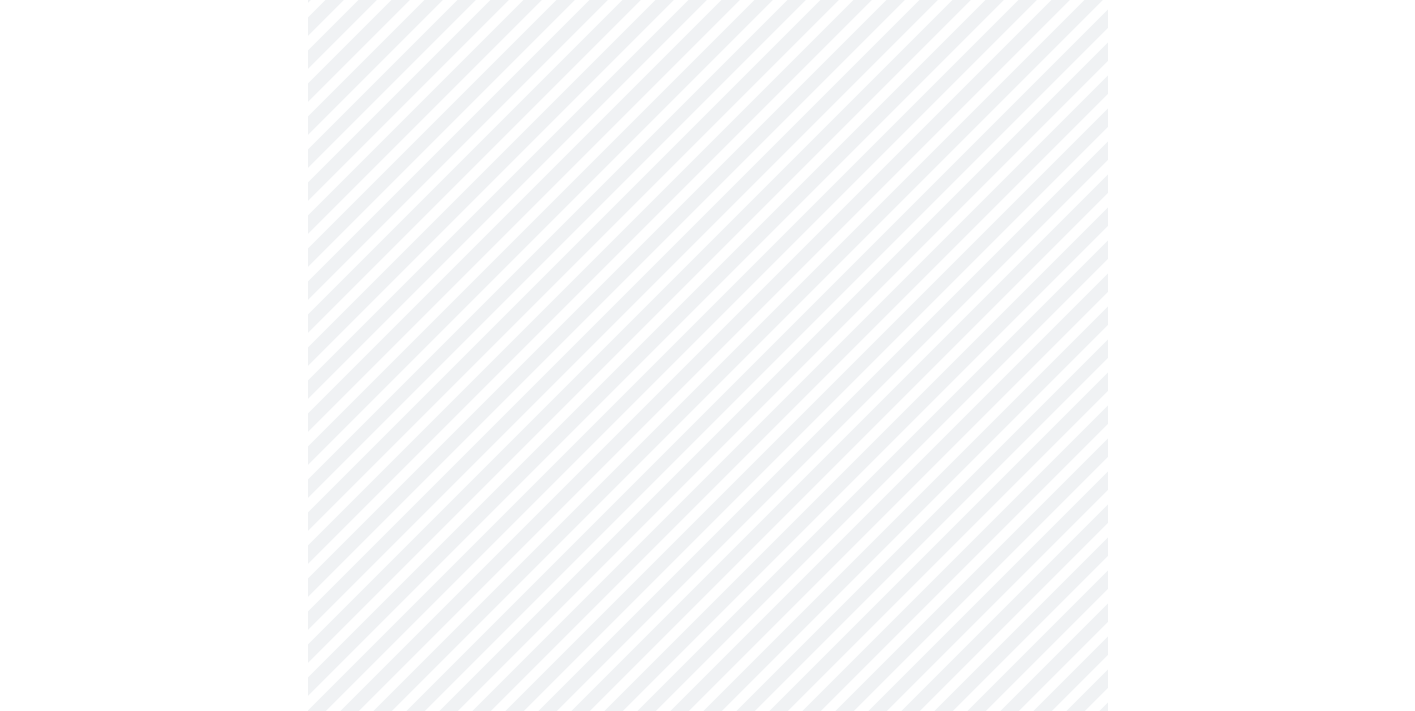 click on "MyMenopauseRx Appointments Messaging Labs Uploads Medications Community Refer a Friend Hi [PERSON_NAME]   Intake Questions for [DATE] 1:40pm-2:00pm 3  /  13 Settings Billing Invoices Log out" at bounding box center [707, 1036] 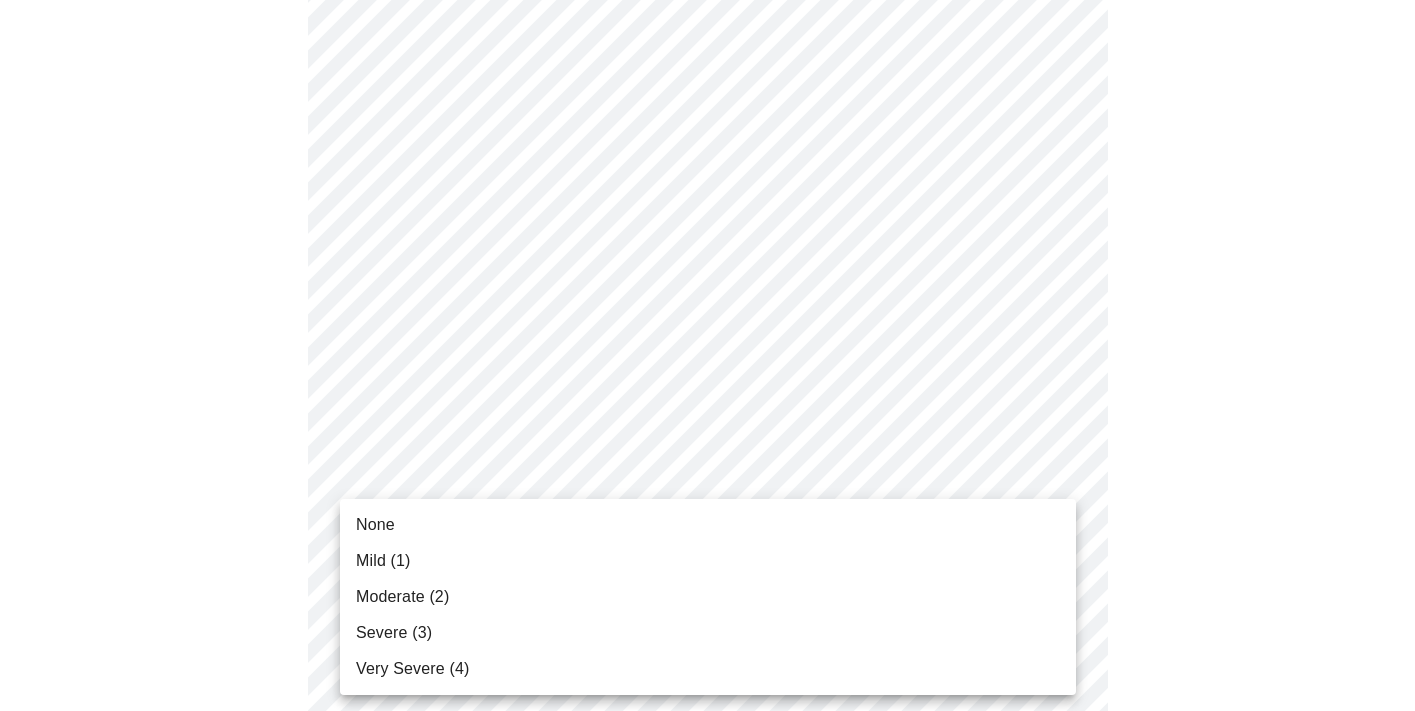click on "Moderate (2)" at bounding box center [402, 597] 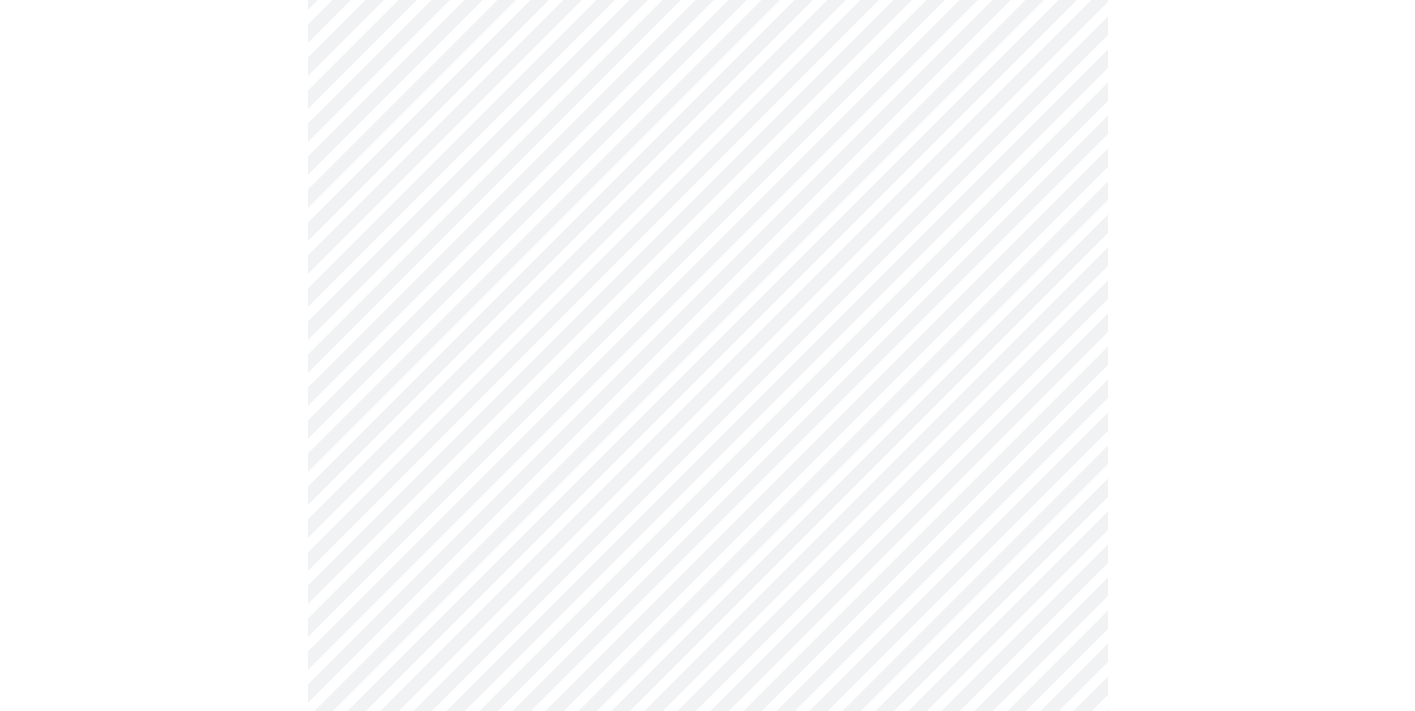 scroll, scrollTop: 349, scrollLeft: 0, axis: vertical 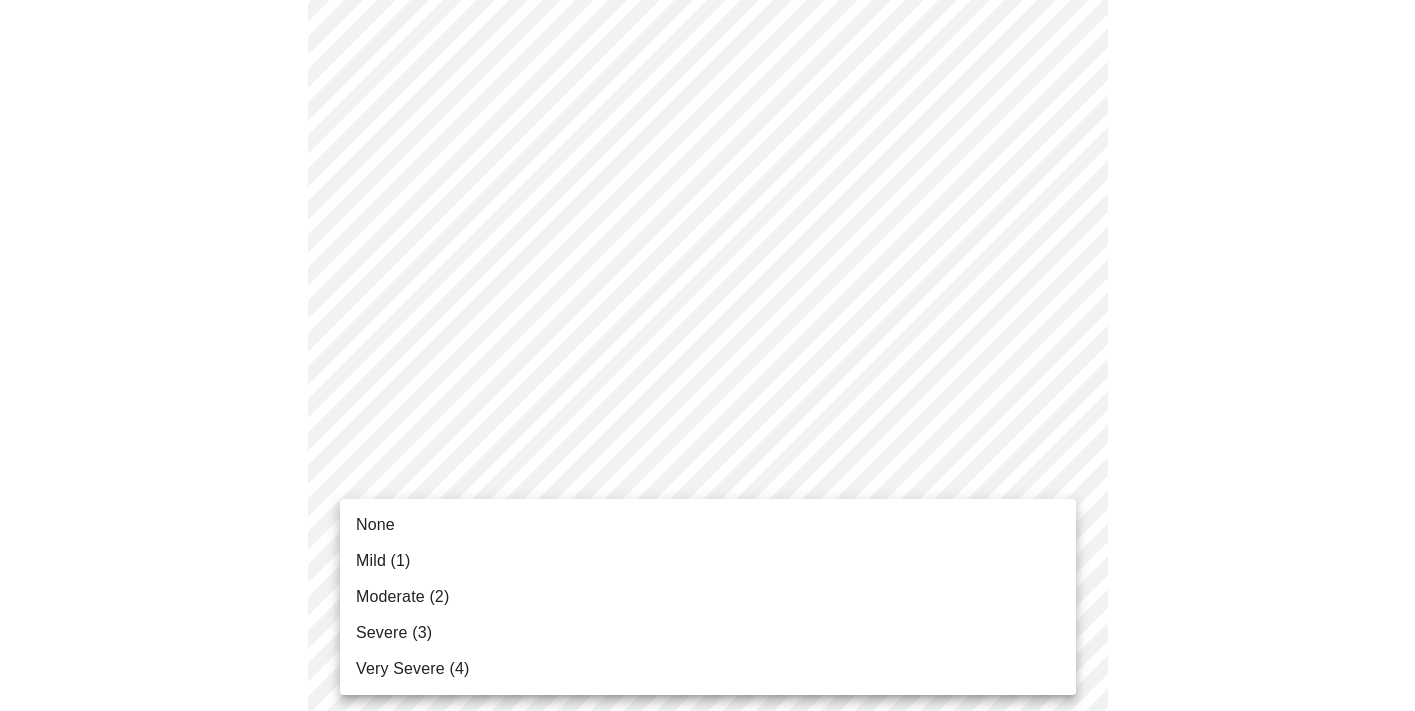 click on "MyMenopauseRx Appointments Messaging Labs Uploads Medications Community Refer a Friend Hi [PERSON_NAME]   Intake Questions for [DATE] 1:40pm-2:00pm 3  /  13 Settings Billing Invoices Log out None Mild (1) Moderate (2) Severe (3) Very Severe (4)" at bounding box center [707, 943] 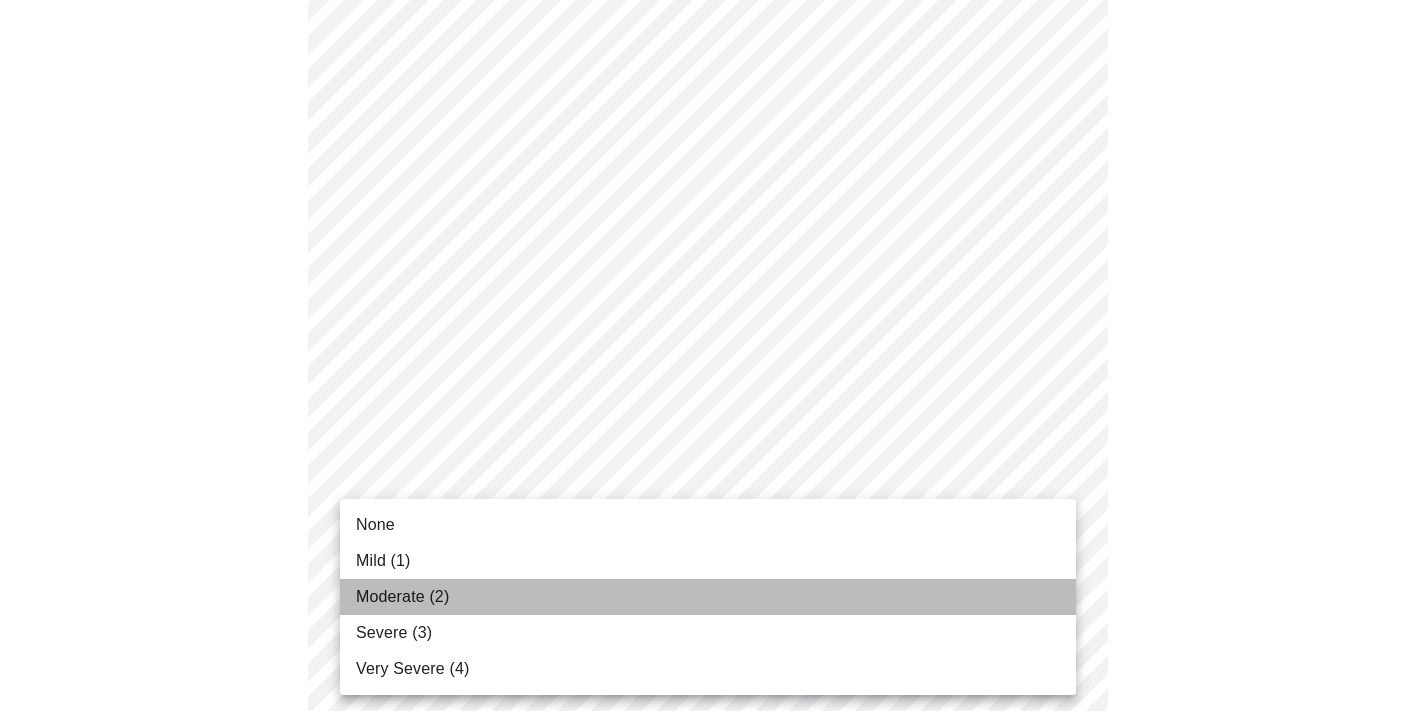 click on "Moderate (2)" at bounding box center (402, 597) 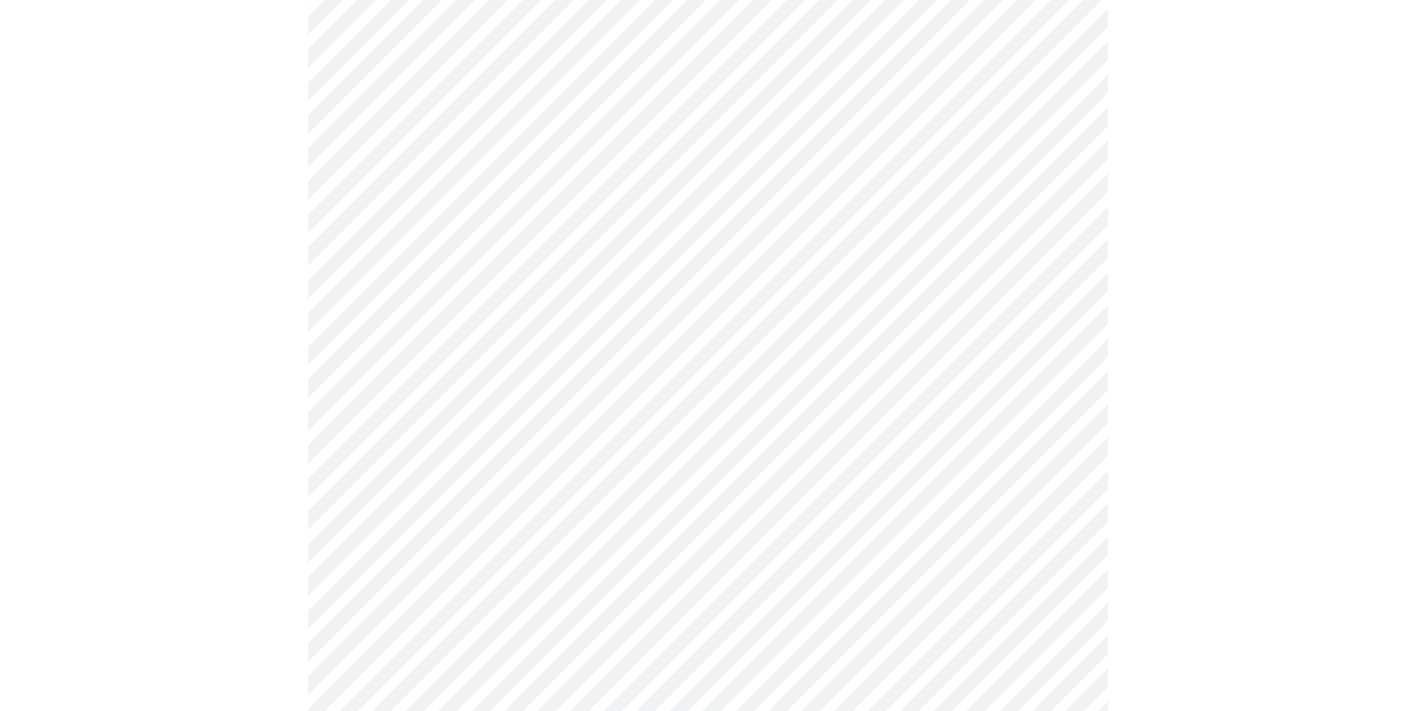 scroll, scrollTop: 470, scrollLeft: 0, axis: vertical 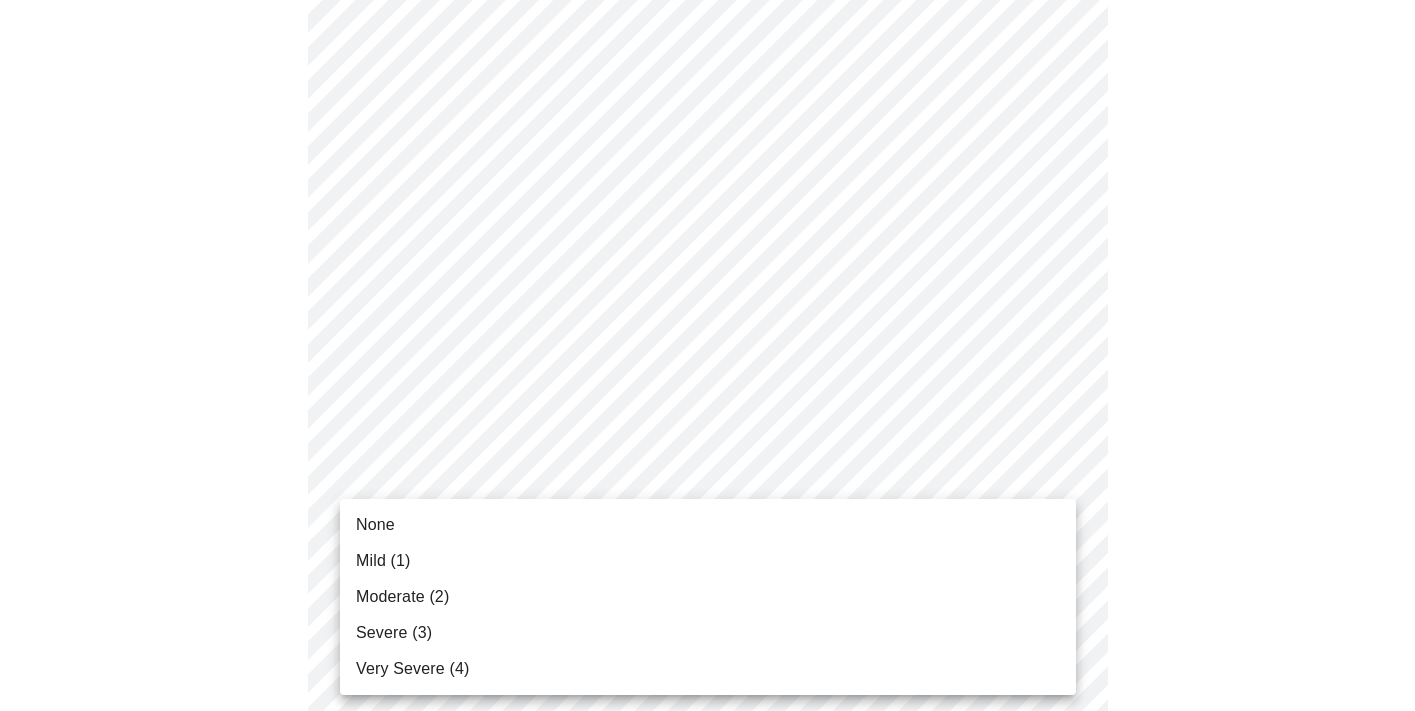 click on "MyMenopauseRx Appointments Messaging Labs Uploads Medications Community Refer a Friend Hi [PERSON_NAME]   Intake Questions for [DATE] 1:40pm-2:00pm 3  /  13 Settings Billing Invoices Log out None Mild (1) Moderate (2) Severe (3) Very Severe (4)" at bounding box center (707, 808) 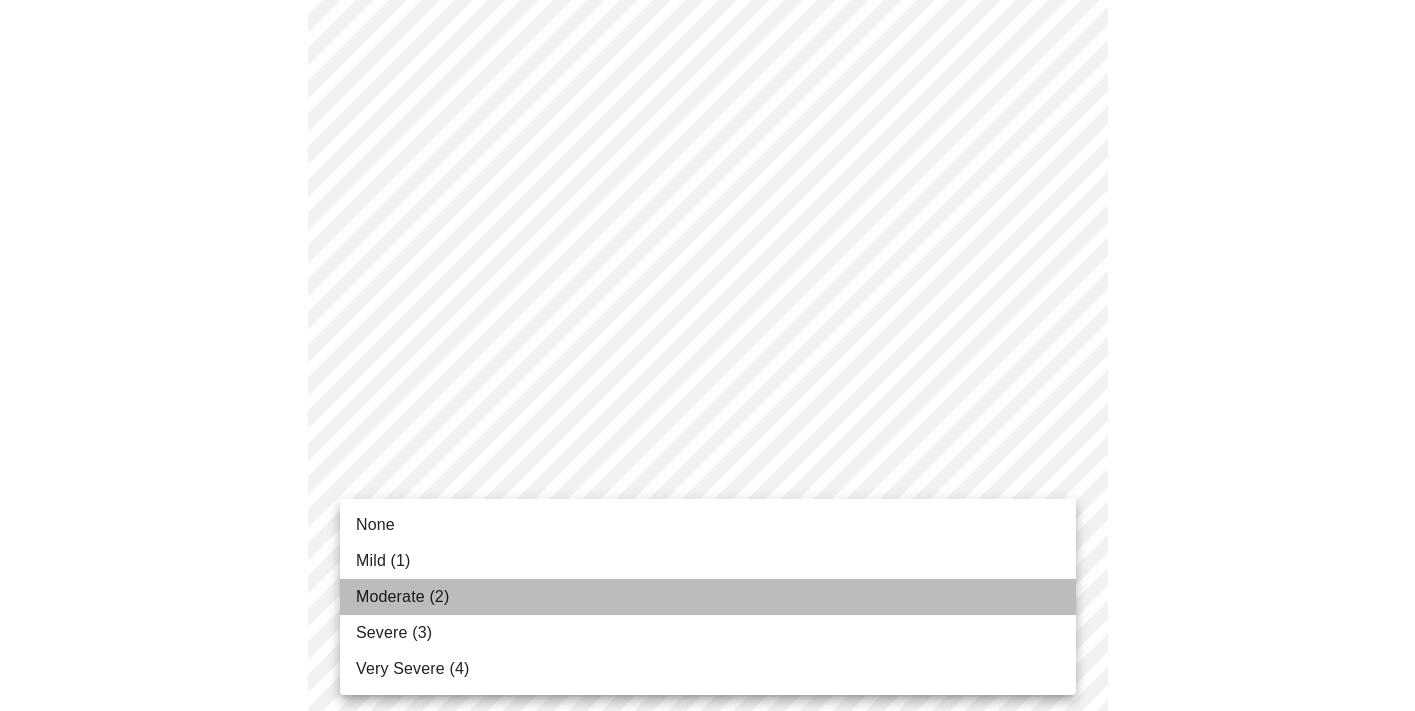 click on "Moderate (2)" at bounding box center (402, 597) 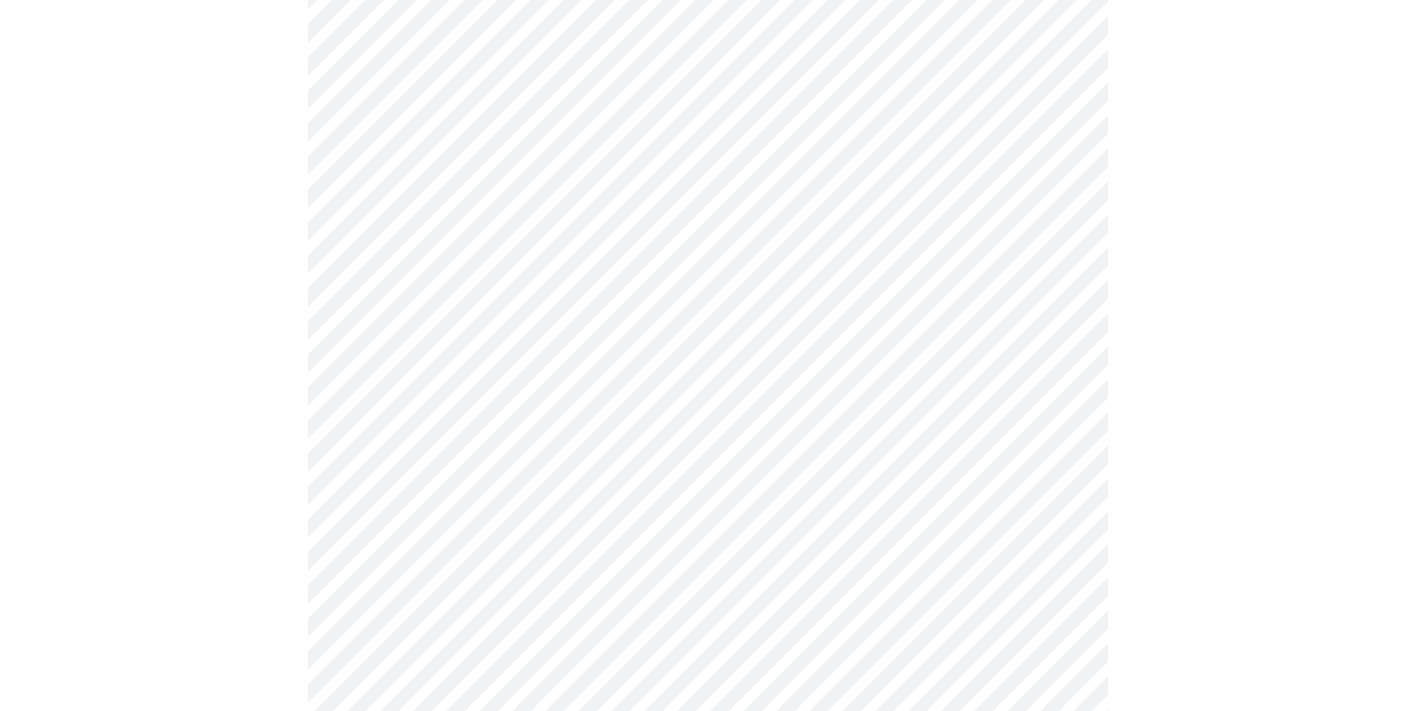 scroll, scrollTop: 571, scrollLeft: 0, axis: vertical 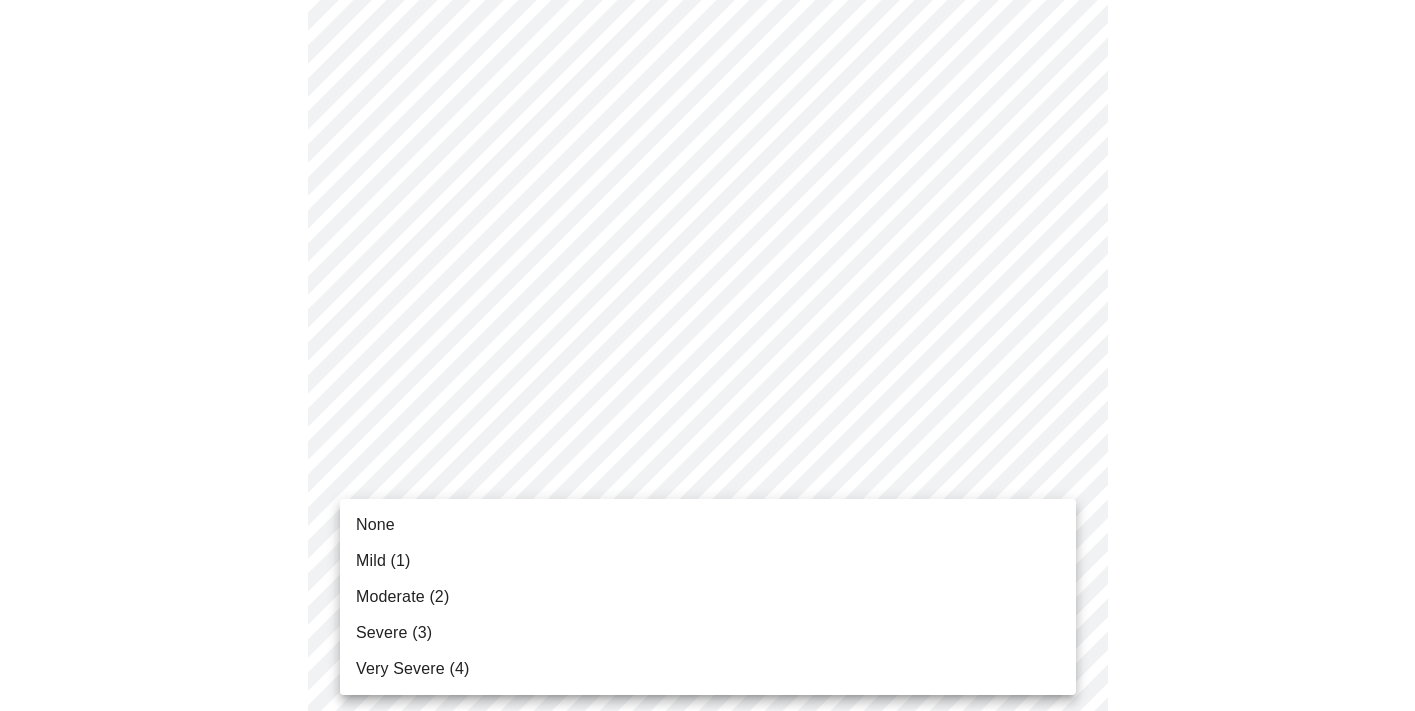 click on "MyMenopauseRx Appointments Messaging Labs Uploads Medications Community Refer a Friend Hi [PERSON_NAME]   Intake Questions for [DATE] 1:40pm-2:00pm 3  /  13 Settings Billing Invoices Log out None Mild (1) Moderate (2) Severe (3) Very Severe (4)" at bounding box center (707, 694) 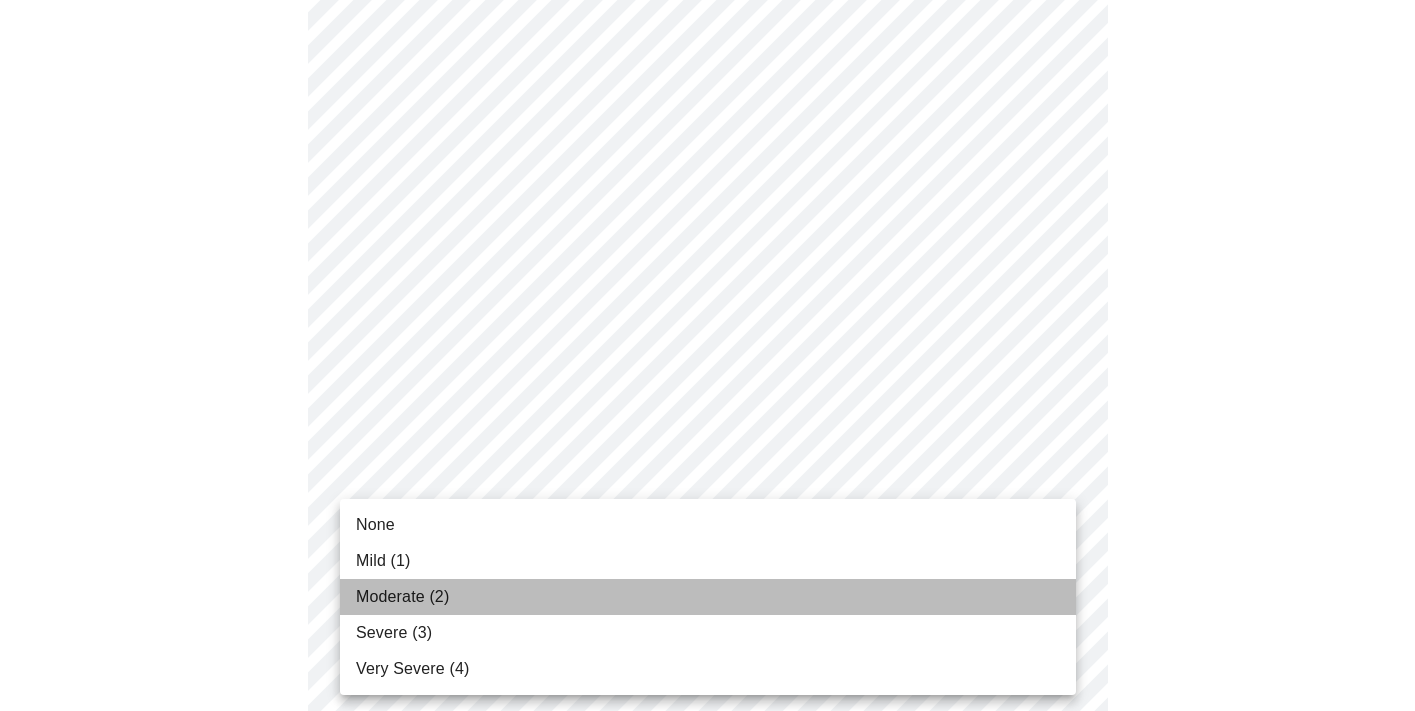 click on "Moderate (2)" at bounding box center (402, 597) 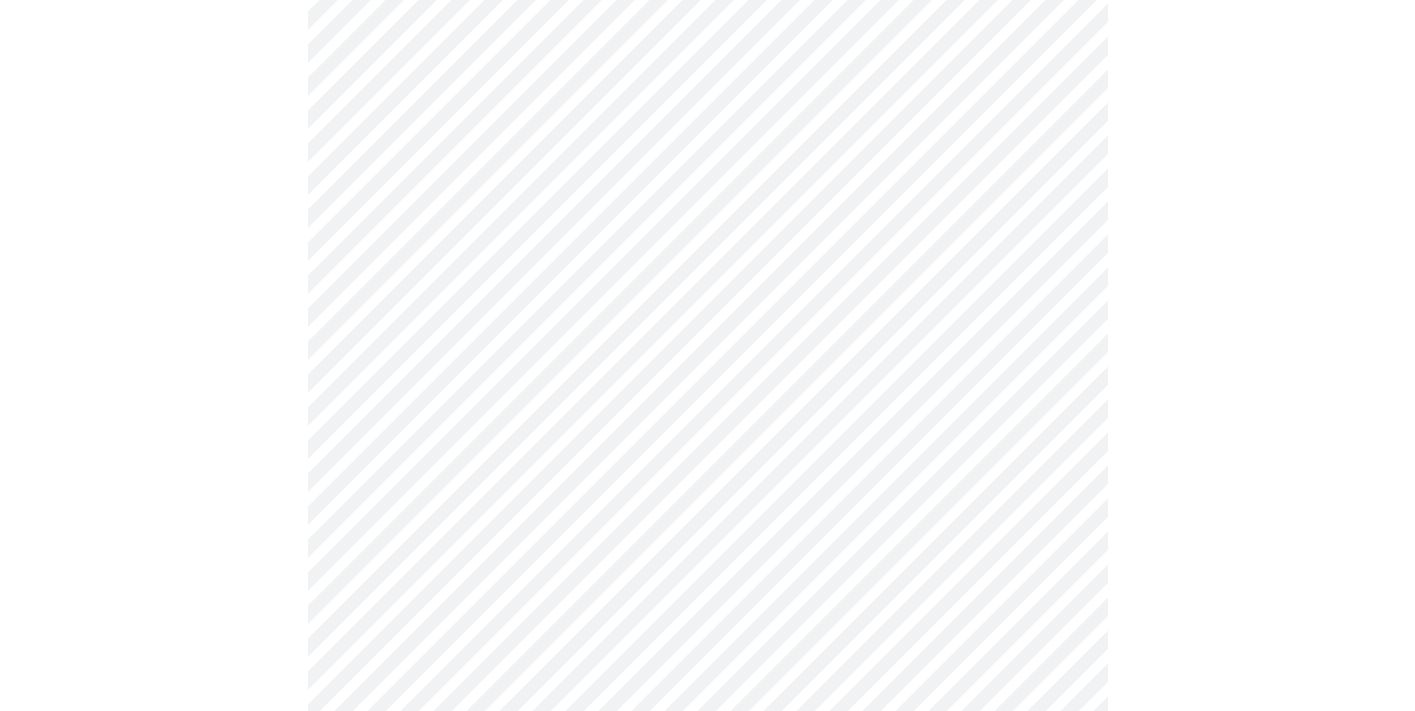 scroll, scrollTop: 708, scrollLeft: 0, axis: vertical 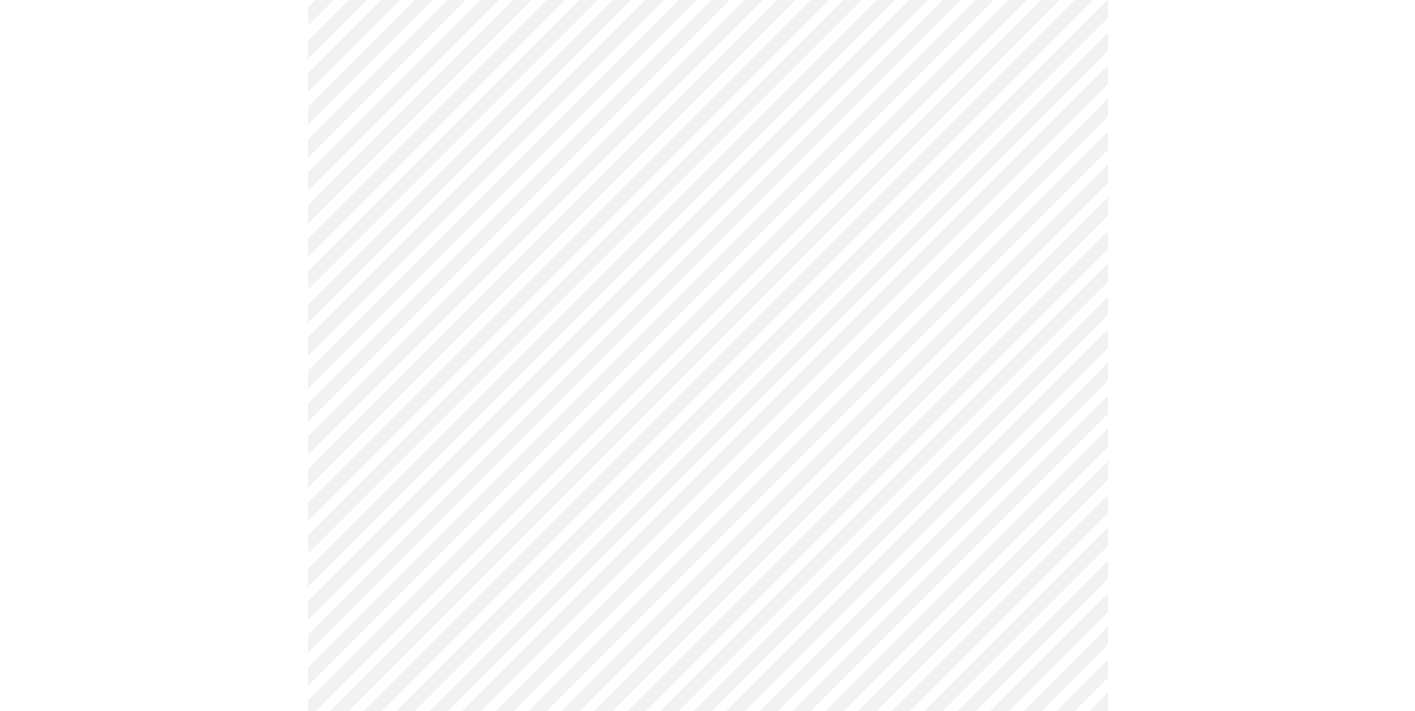 click on "MyMenopauseRx Appointments Messaging Labs Uploads Medications Community Refer a Friend Hi [PERSON_NAME]   Intake Questions for [DATE] 1:40pm-2:00pm 3  /  13 Settings Billing Invoices Log out" at bounding box center [707, 543] 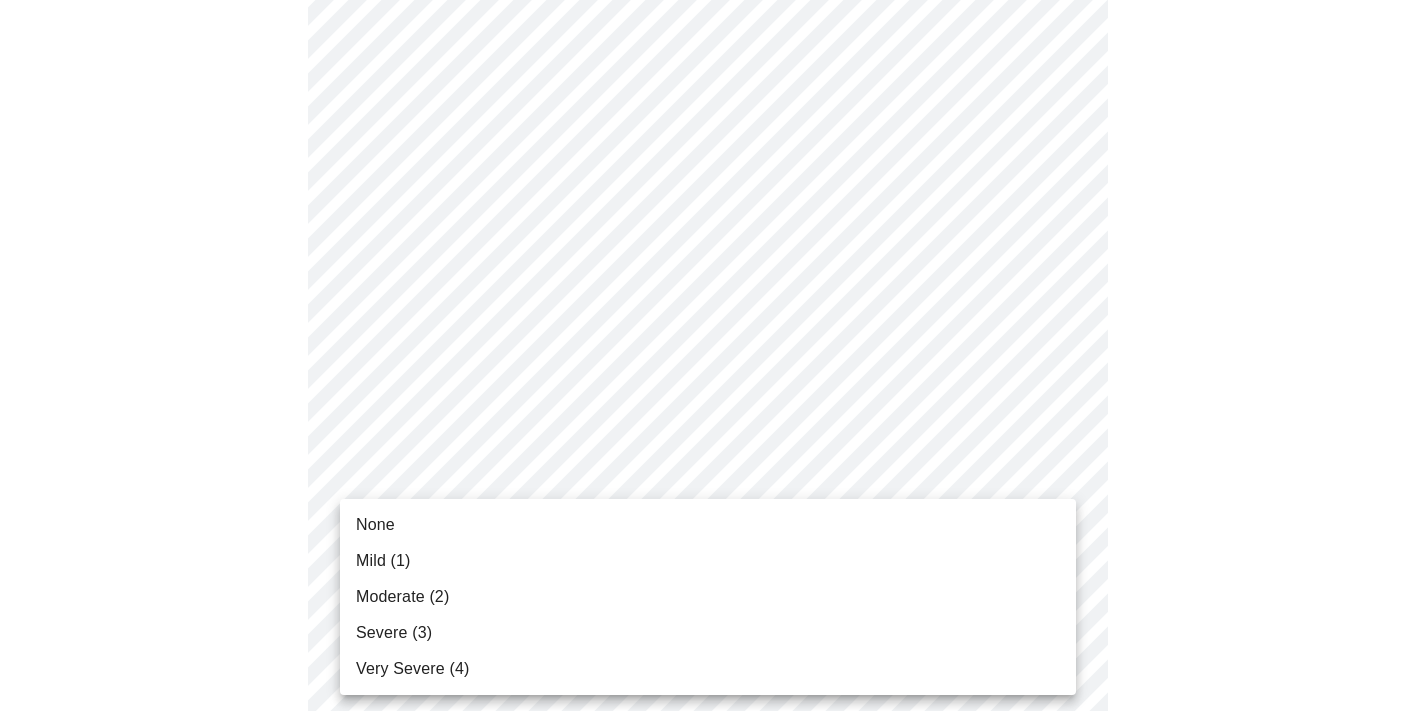 click on "Moderate (2)" at bounding box center [708, 597] 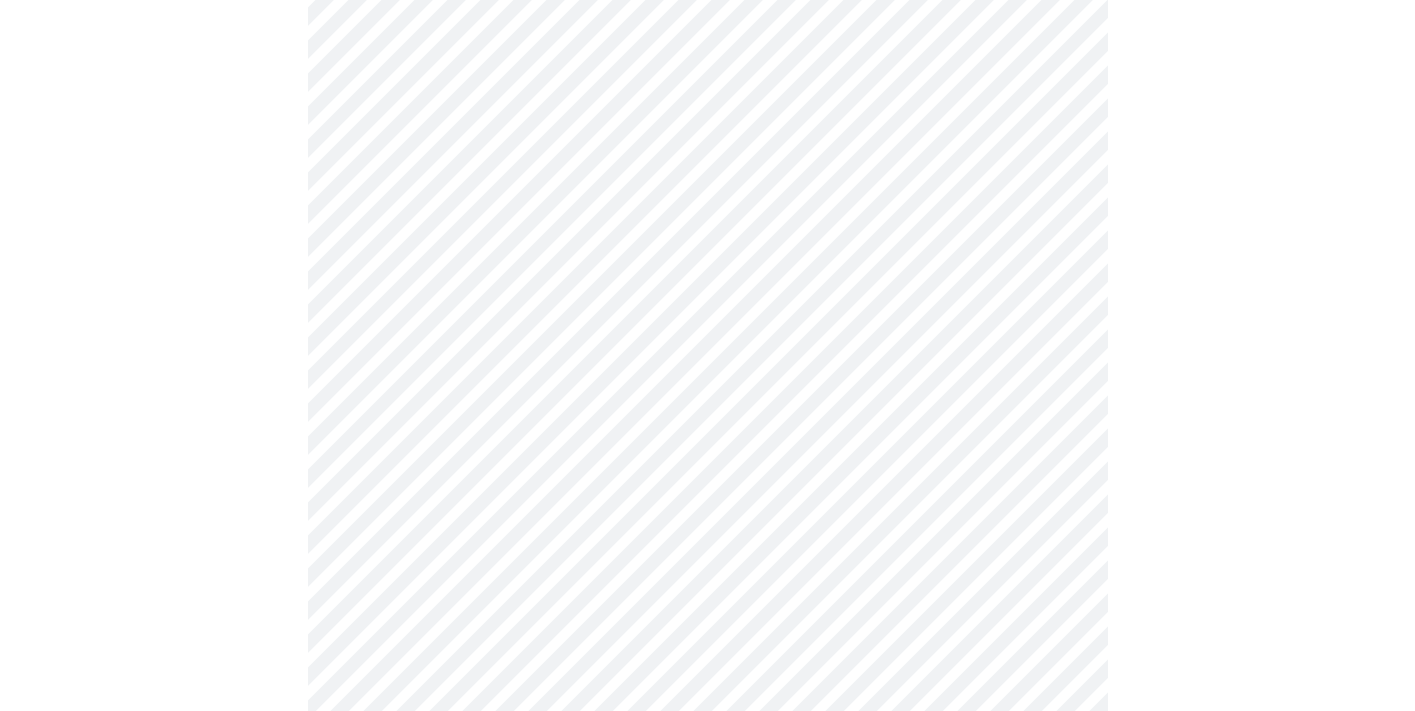 scroll, scrollTop: 880, scrollLeft: 0, axis: vertical 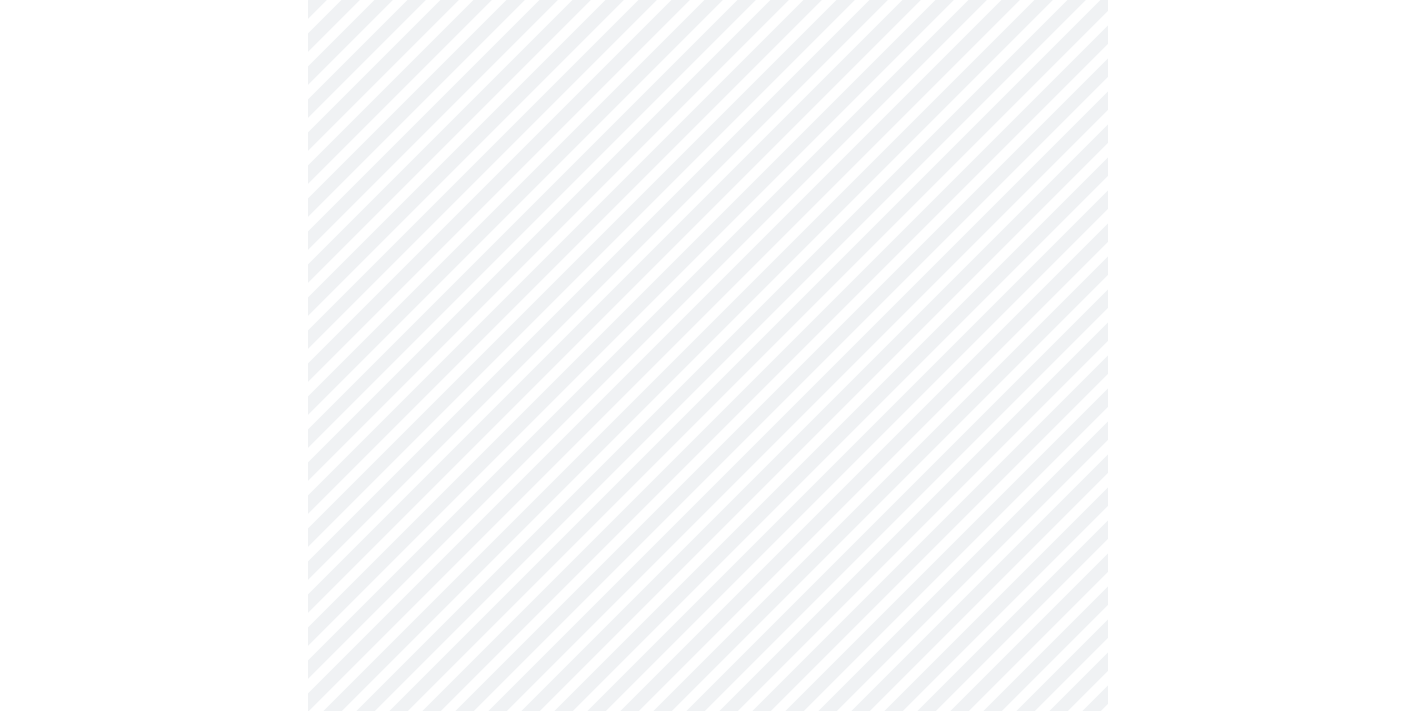 click on "MyMenopauseRx Appointments Messaging Labs Uploads Medications Community Refer a Friend Hi [PERSON_NAME]   Intake Questions for [DATE] 1:40pm-2:00pm 3  /  13 Settings Billing Invoices Log out" at bounding box center (707, 358) 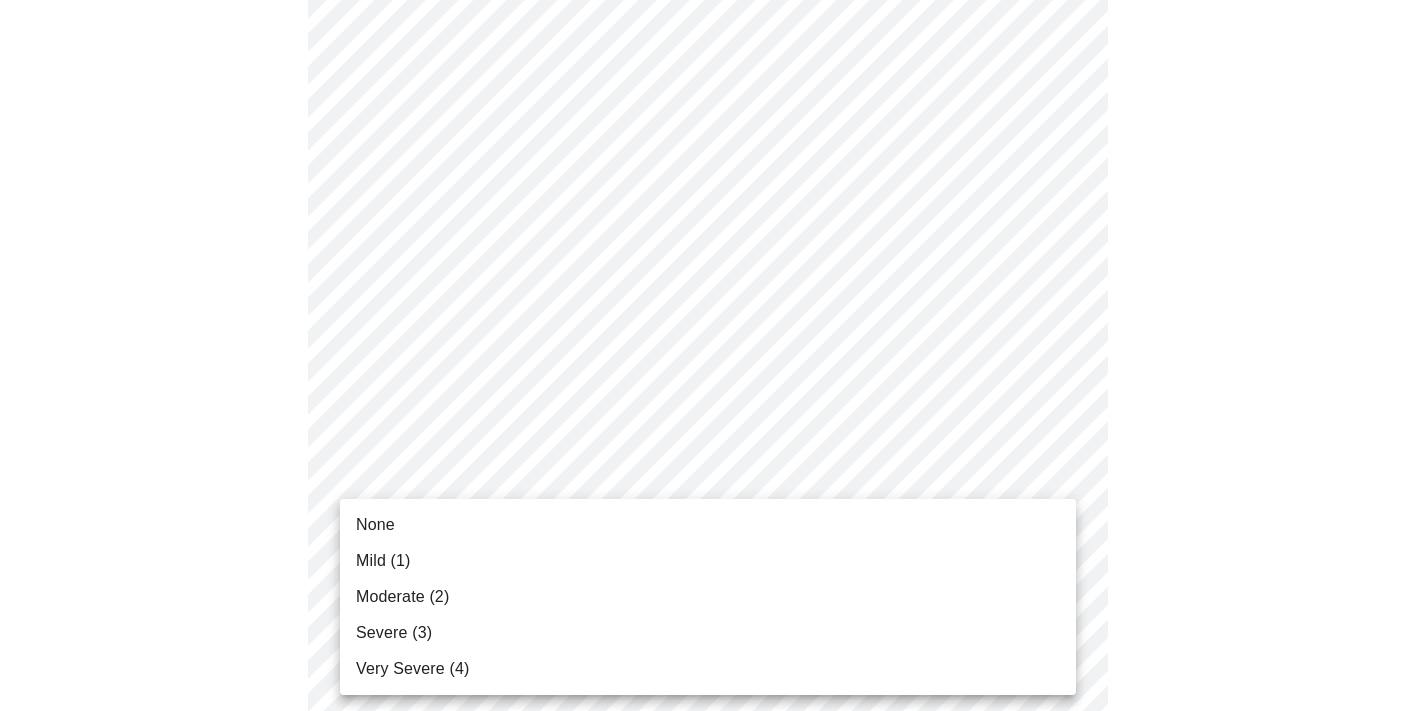 click on "Severe (3)" at bounding box center (394, 633) 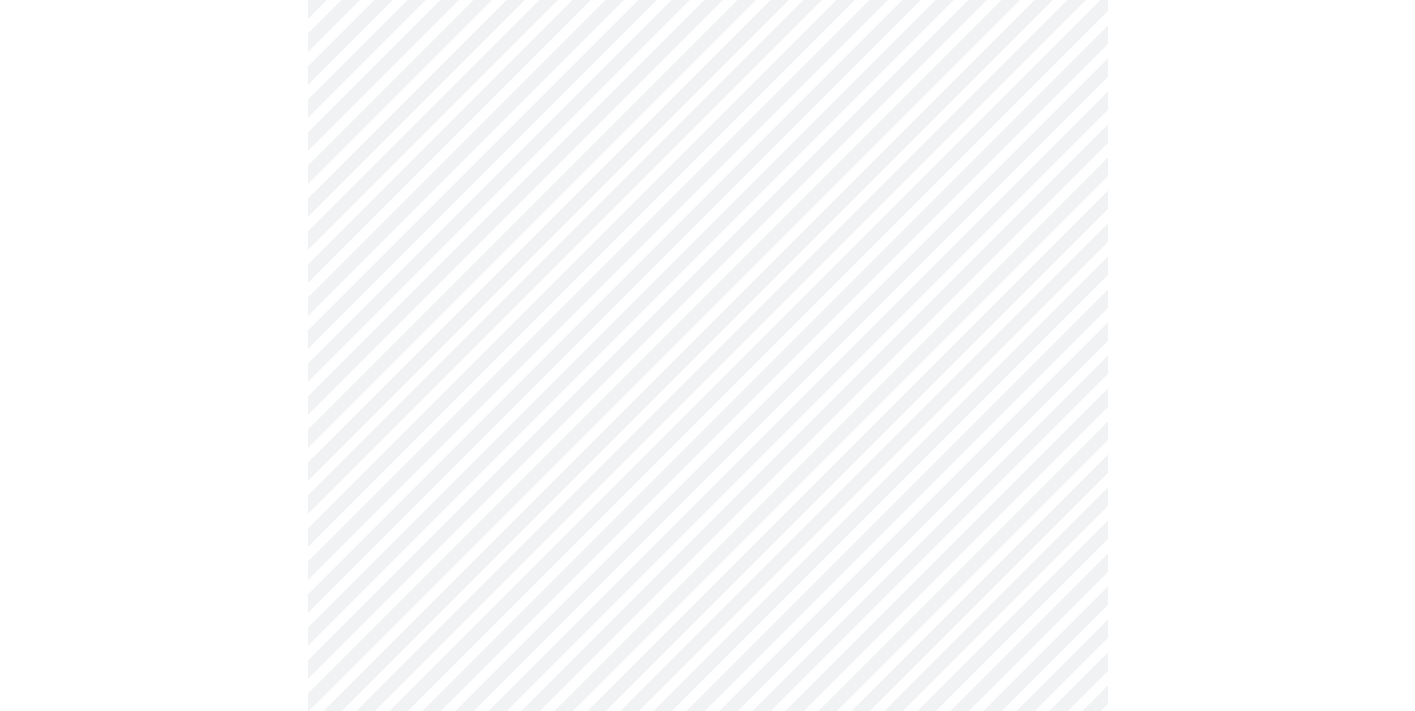 scroll, scrollTop: 1079, scrollLeft: 0, axis: vertical 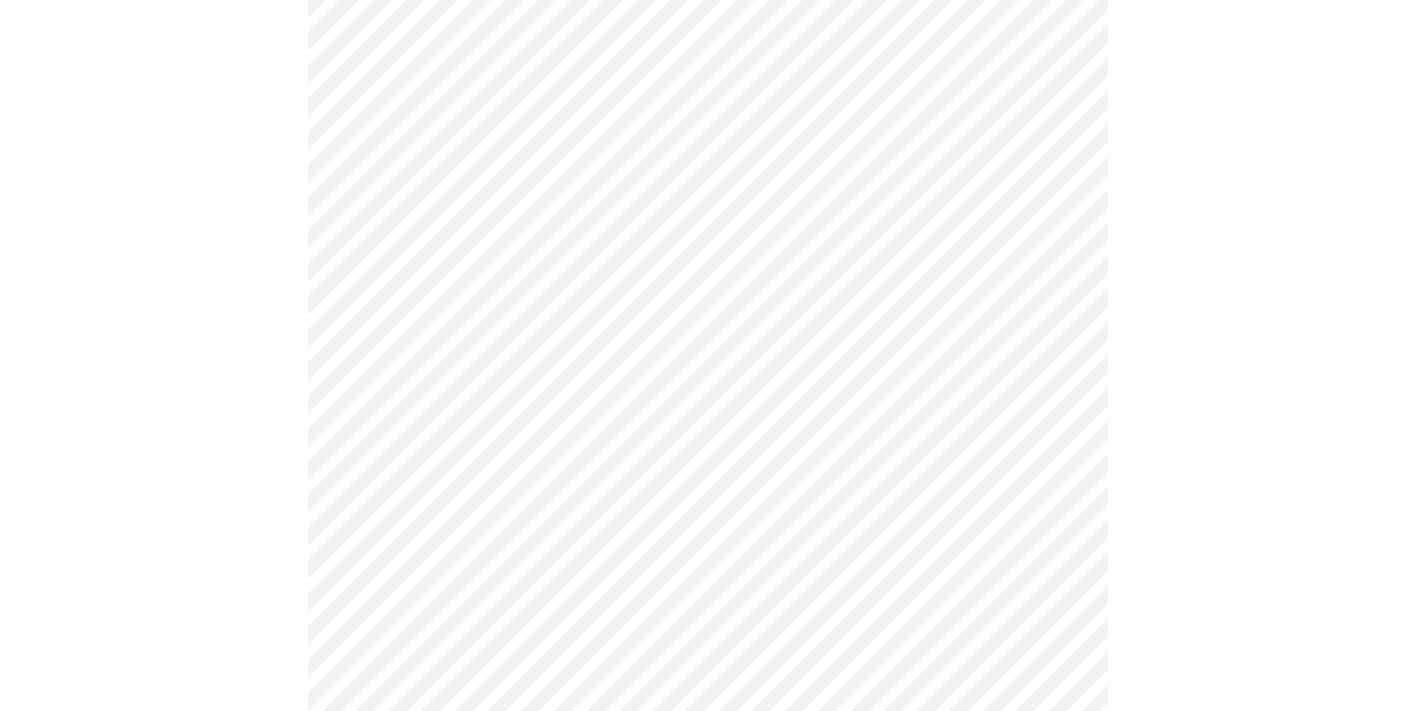 click on "MyMenopauseRx Appointments Messaging Labs Uploads Medications Community Refer a Friend Hi [PERSON_NAME]   Intake Questions for [DATE] 1:40pm-2:00pm 3  /  13 Settings Billing Invoices Log out" at bounding box center [707, 145] 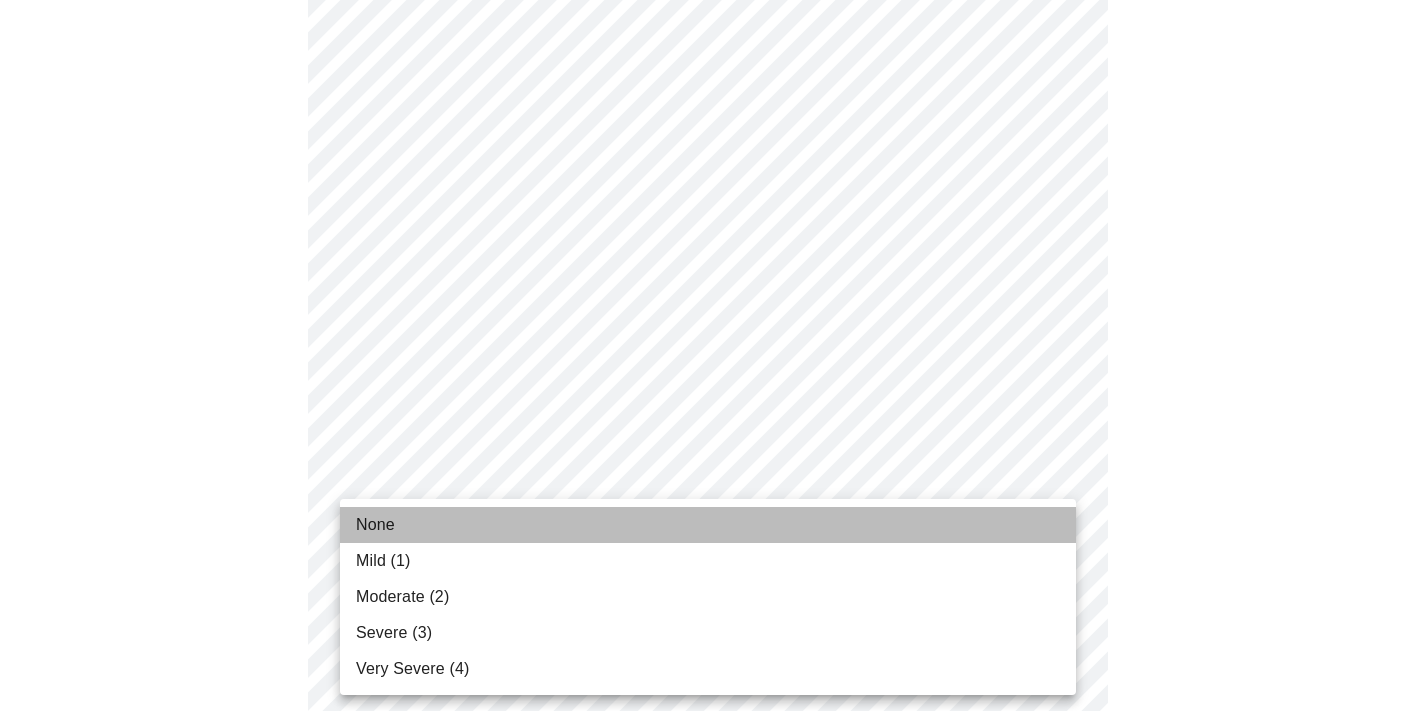 click on "None" at bounding box center (375, 525) 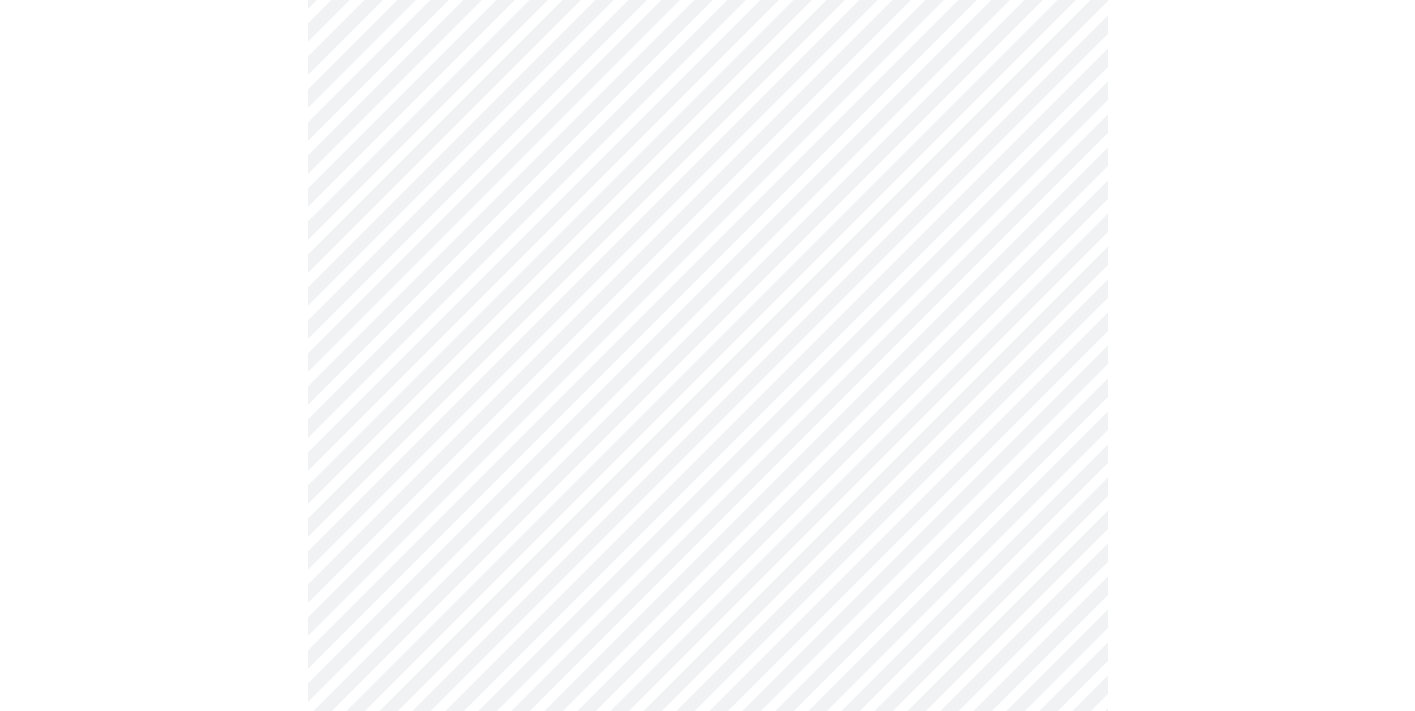 scroll, scrollTop: 1420, scrollLeft: 0, axis: vertical 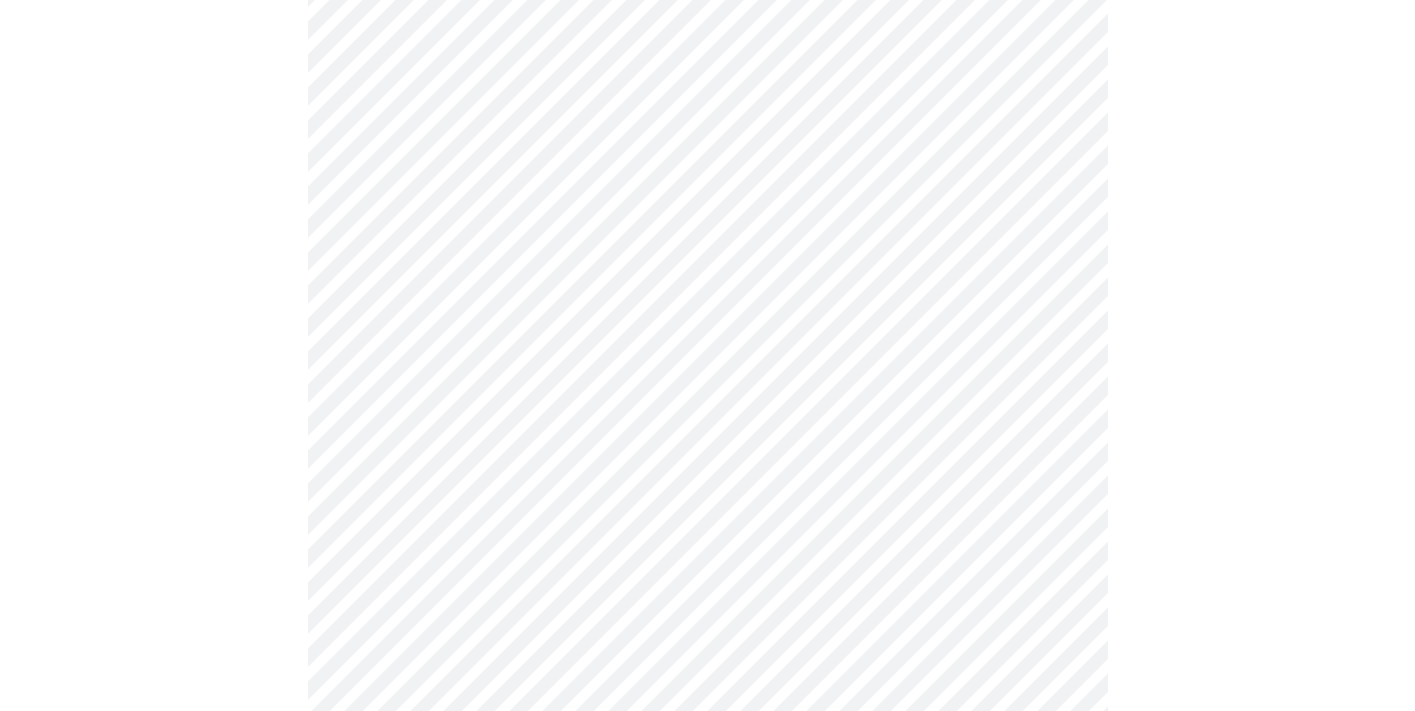 click on "MyMenopauseRx Appointments Messaging Labs Uploads Medications Community Refer a Friend Hi [PERSON_NAME]   Intake Questions for [DATE] 1:40pm-2:00pm 3  /  13 Settings Billing Invoices Log out" at bounding box center [707, -209] 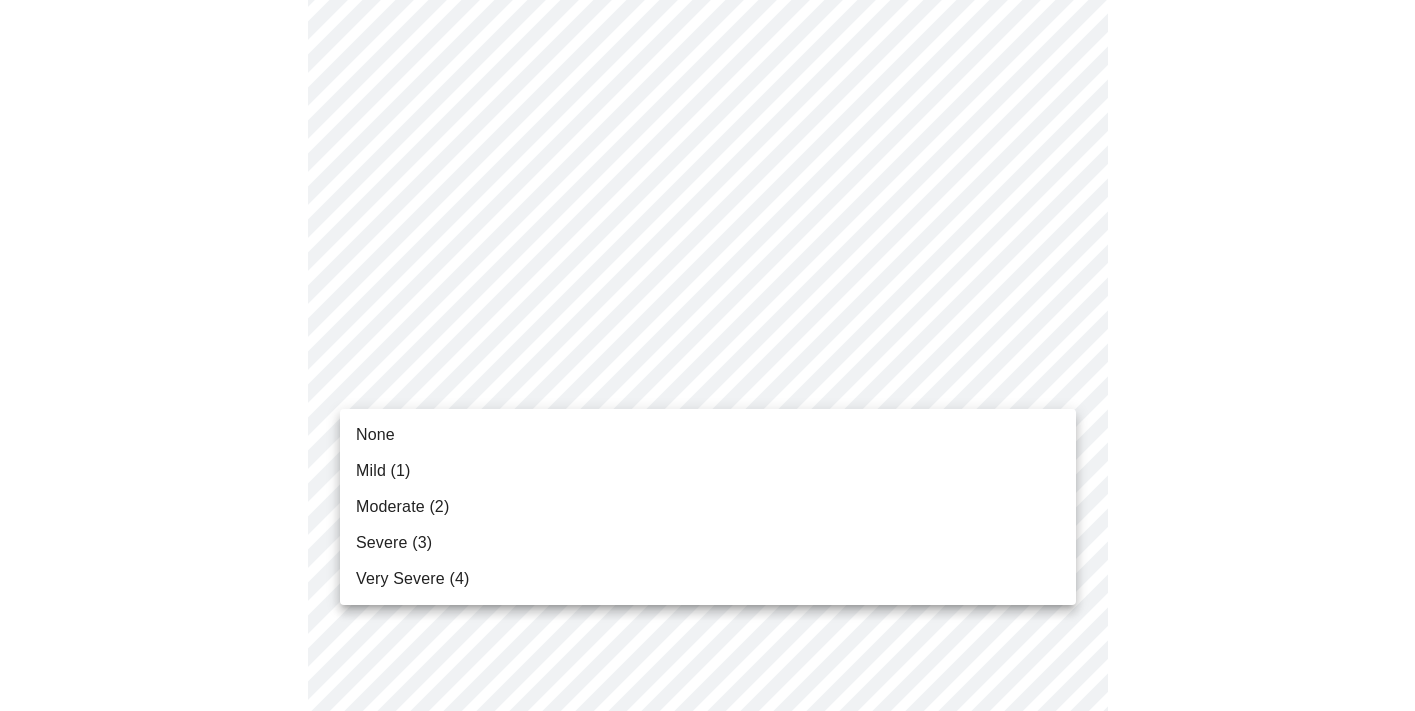 click on "Severe (3)" at bounding box center (394, 543) 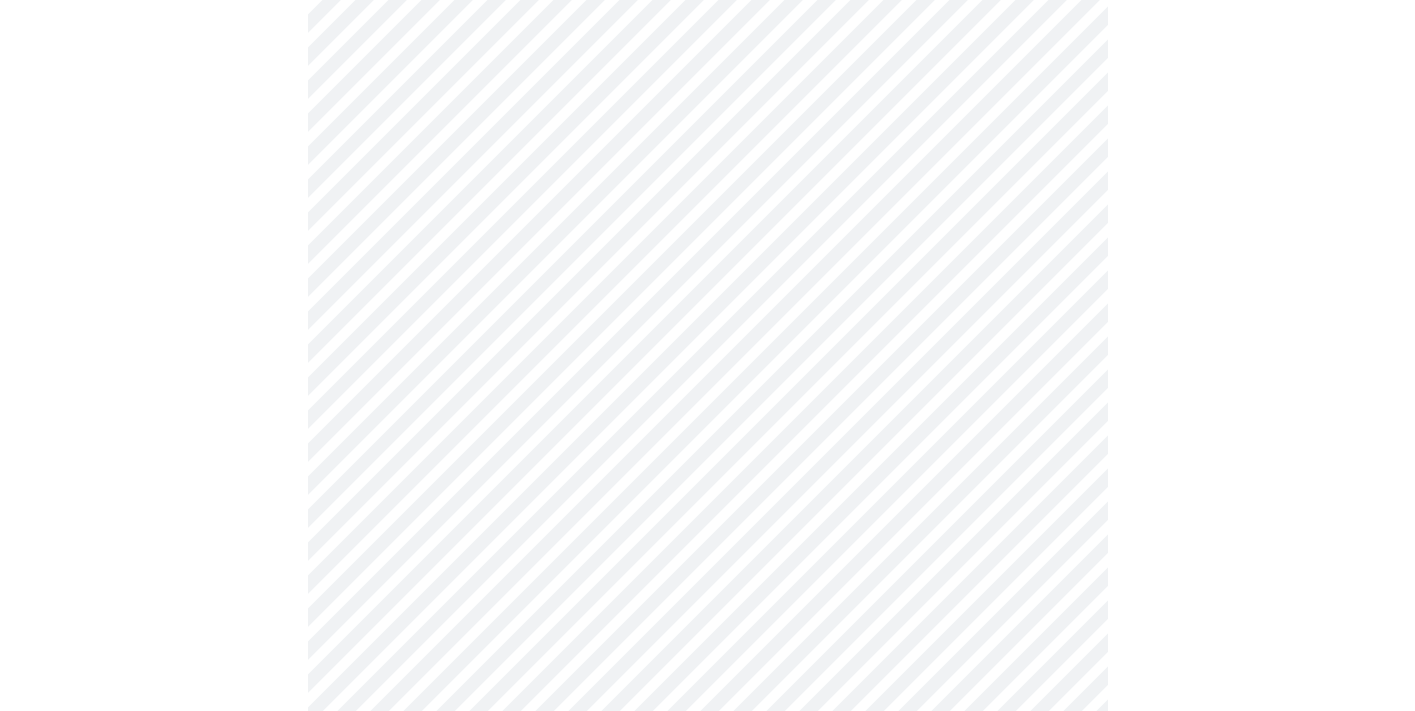 scroll, scrollTop: 1604, scrollLeft: 0, axis: vertical 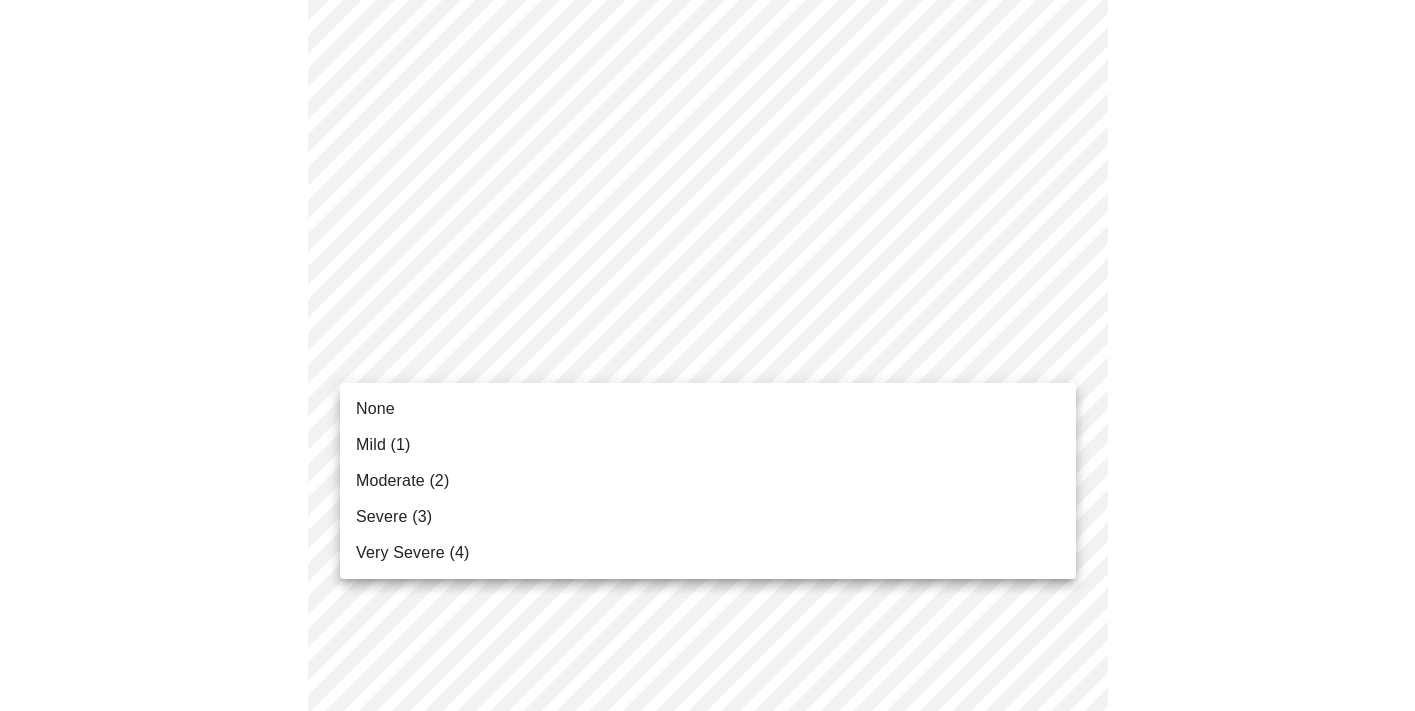 click on "MyMenopauseRx Appointments Messaging Labs Uploads Medications Community Refer a Friend Hi [PERSON_NAME]   Intake Questions for [DATE] 1:40pm-2:00pm 3  /  13 Settings Billing Invoices Log out None Mild (1) Moderate (2) Severe (3) Very Severe (4)" at bounding box center (707, -407) 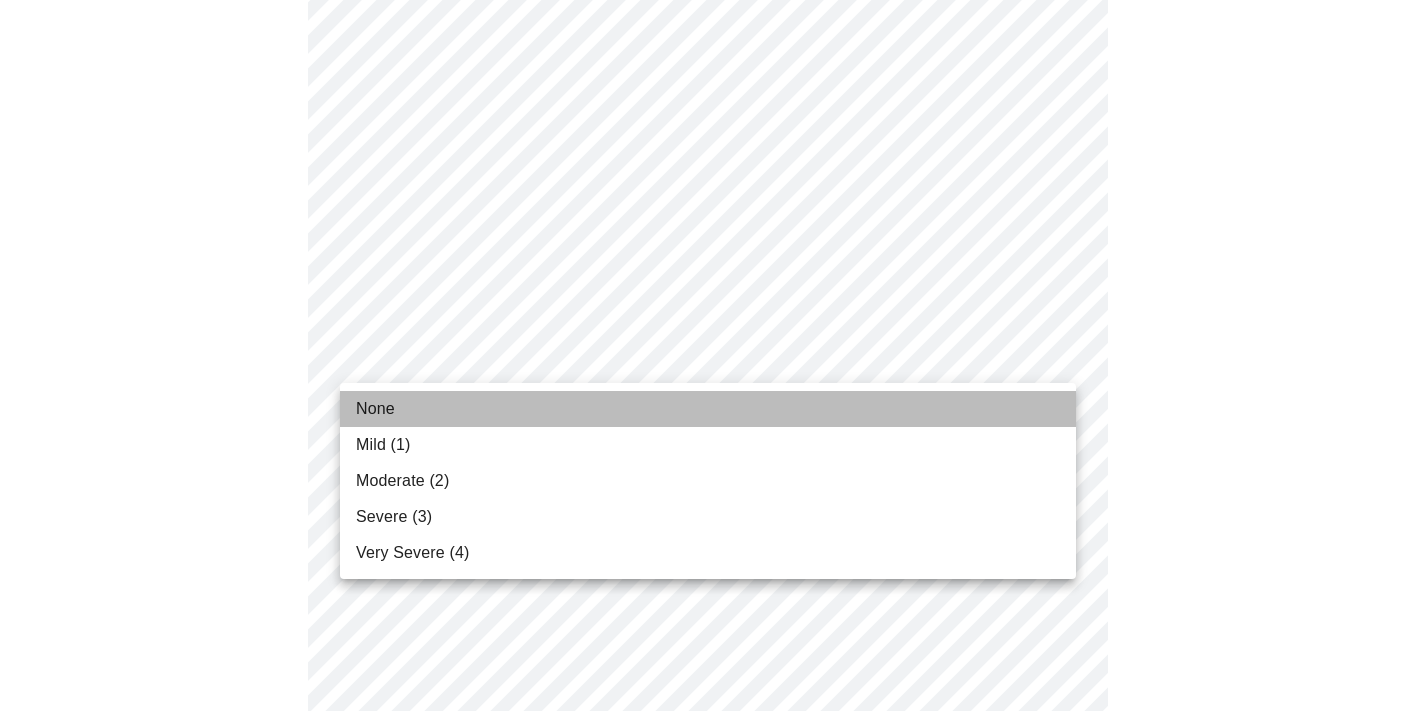 click on "None" at bounding box center (708, 409) 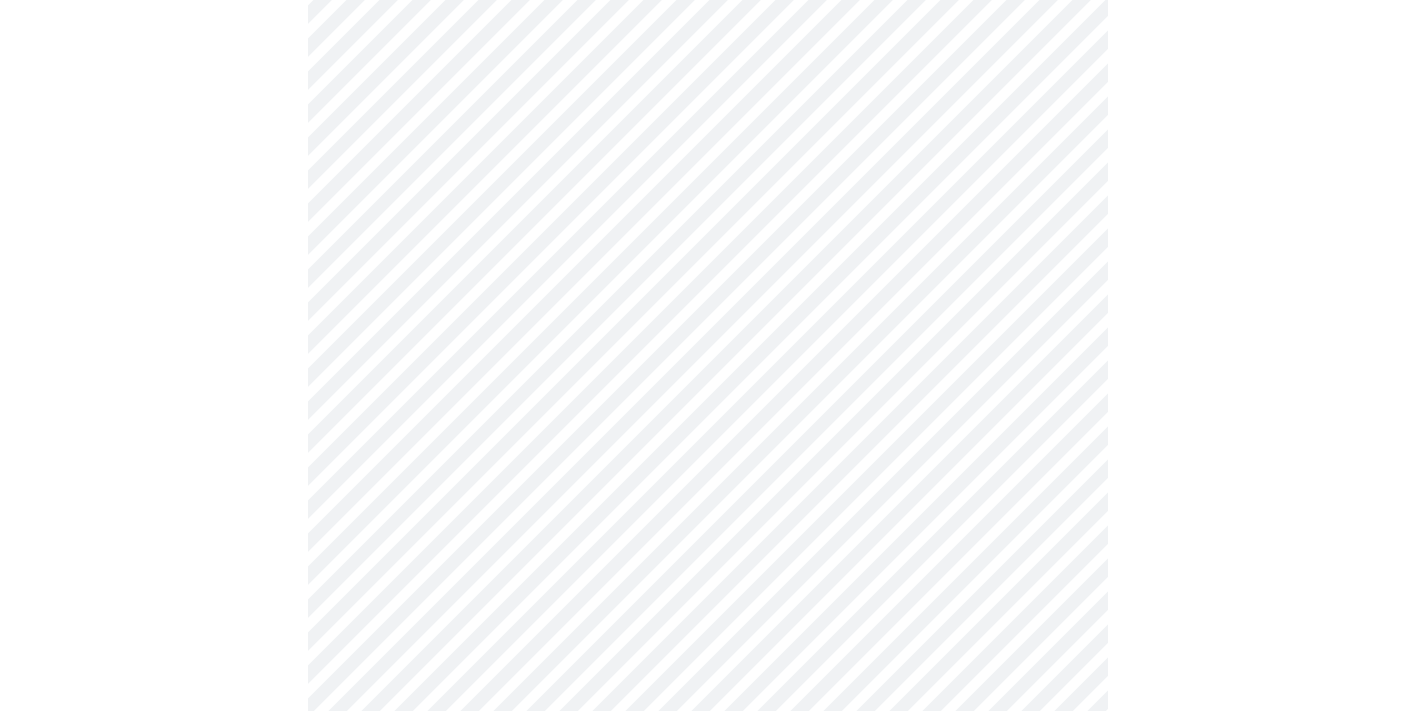 scroll, scrollTop: 581, scrollLeft: 0, axis: vertical 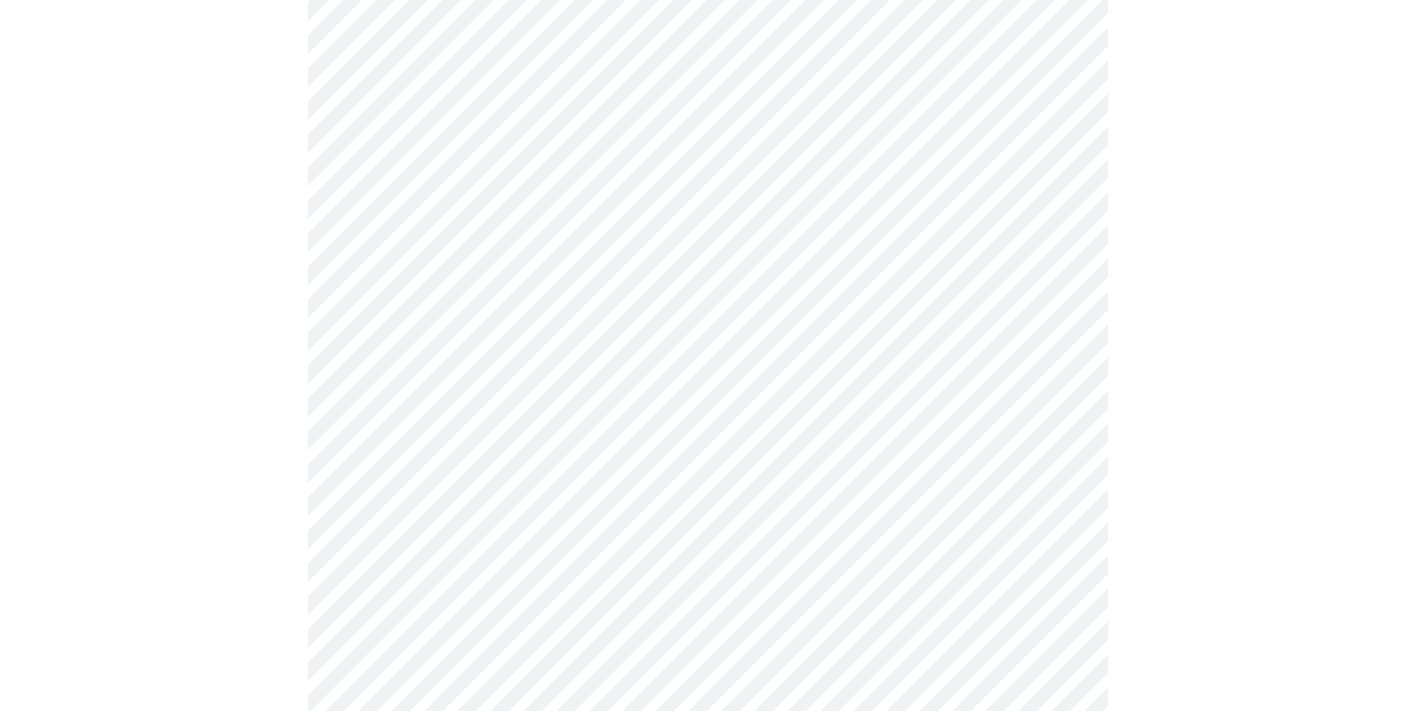 click on "MyMenopauseRx Appointments Messaging Labs Uploads Medications Community Refer a Friend Hi [PERSON_NAME]   Intake Questions for [DATE] 1:40pm-2:00pm 4  /  13 Settings Billing Invoices Log out" at bounding box center [707, 371] 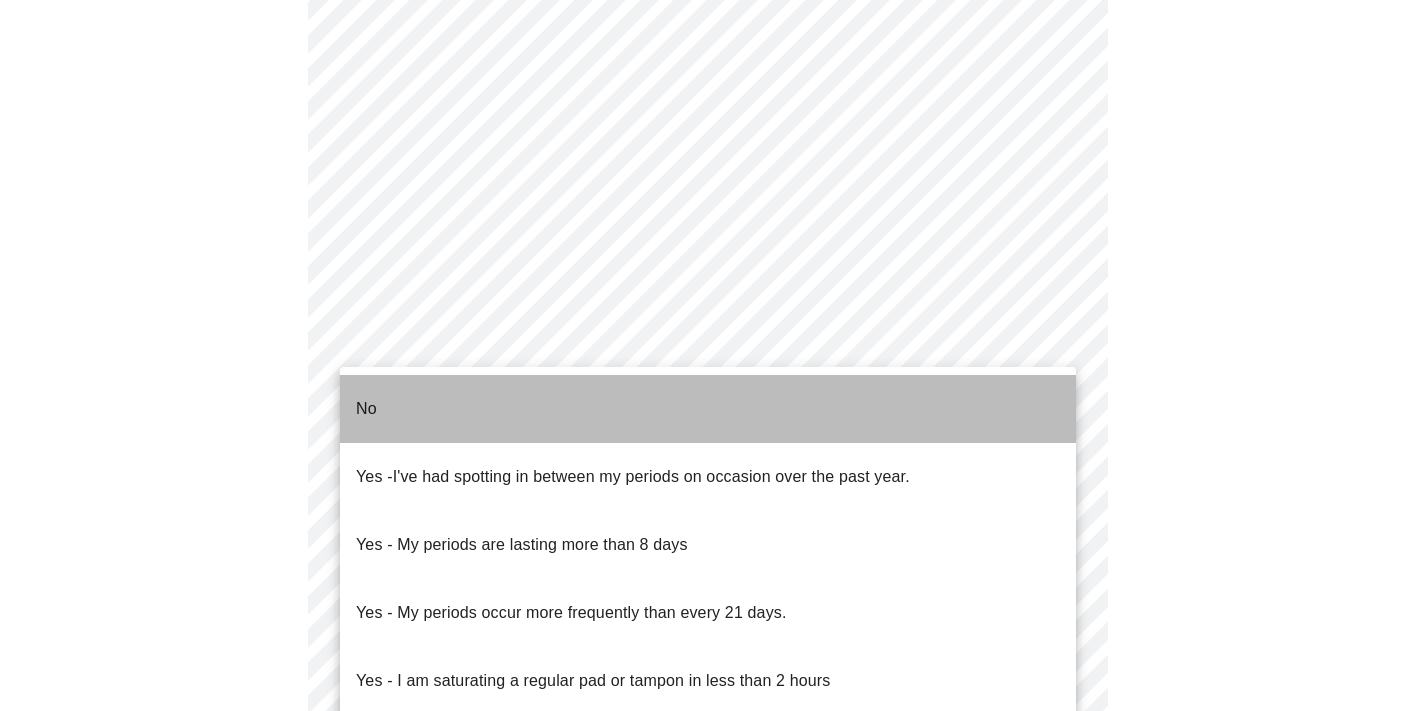 click on "No" at bounding box center [366, 409] 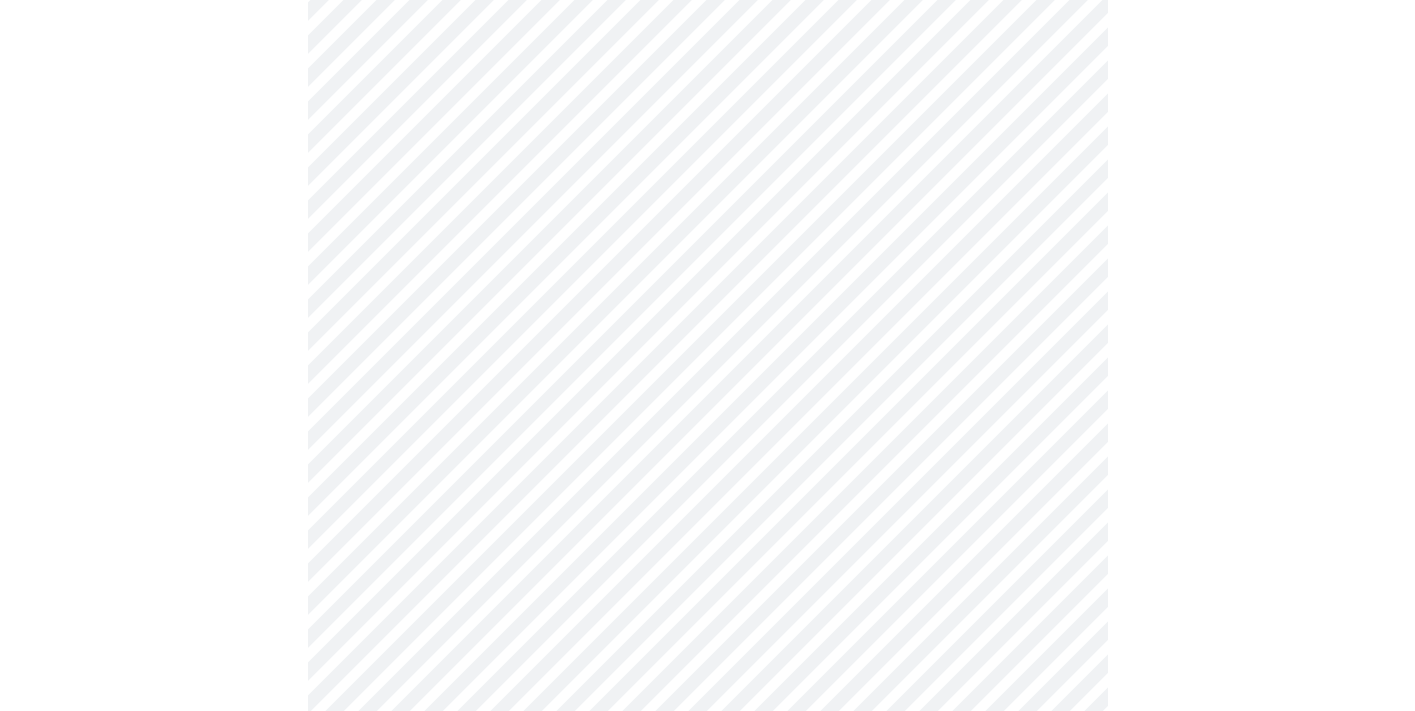 scroll, scrollTop: 775, scrollLeft: 0, axis: vertical 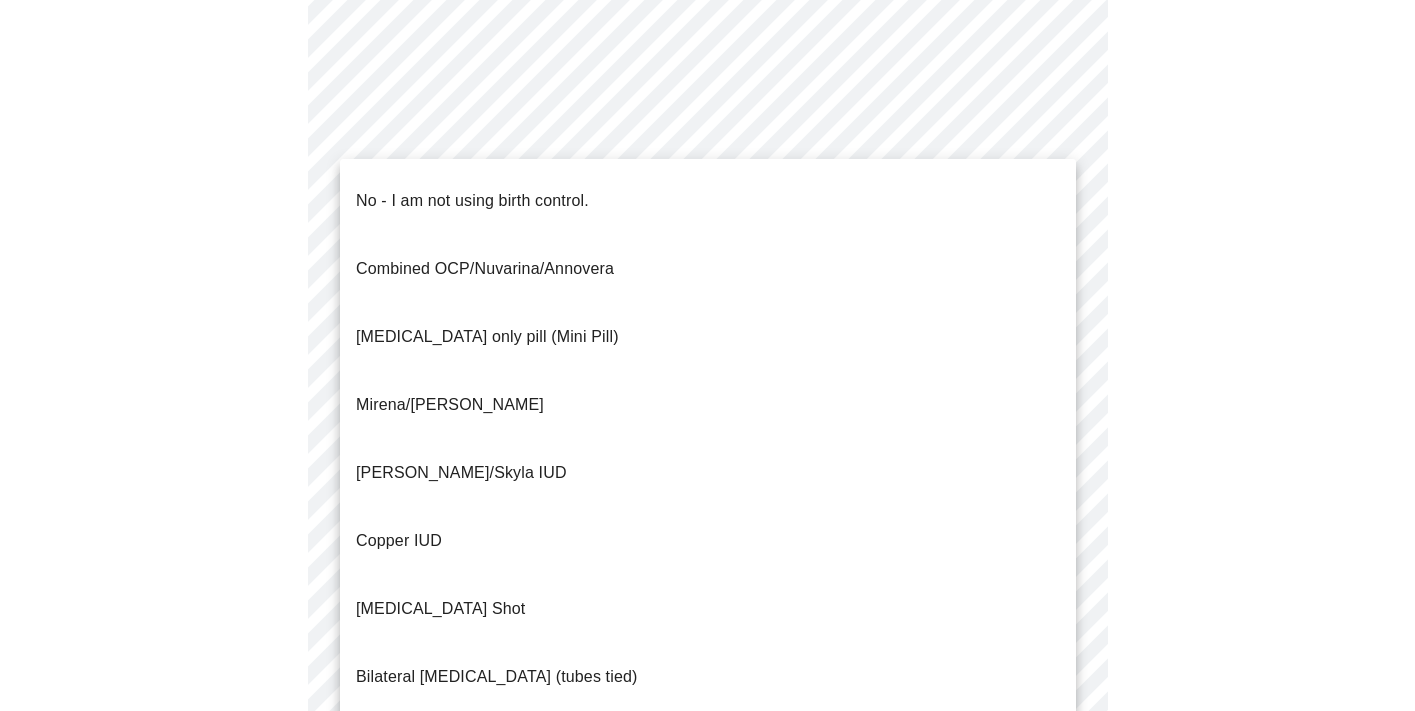 click on "MyMenopauseRx Appointments Messaging Labs Uploads Medications Community Refer a Friend Hi [PERSON_NAME]   Intake Questions for [DATE] 1:40pm-2:00pm 4  /  13 Settings Billing Invoices Log out No - I am not using birth control.
Combined OCP/Nuvarina/Annovera
[MEDICAL_DATA] only pill (Mini Pill)
Mirena/Liletta IUD
Kyleena/Skyla IUD
Copper IUD
[MEDICAL_DATA] Shot
Bilateral [MEDICAL_DATA] (tubes tied)
Parnter had [MEDICAL_DATA]
Barrier method (condoms)" at bounding box center [707, 171] 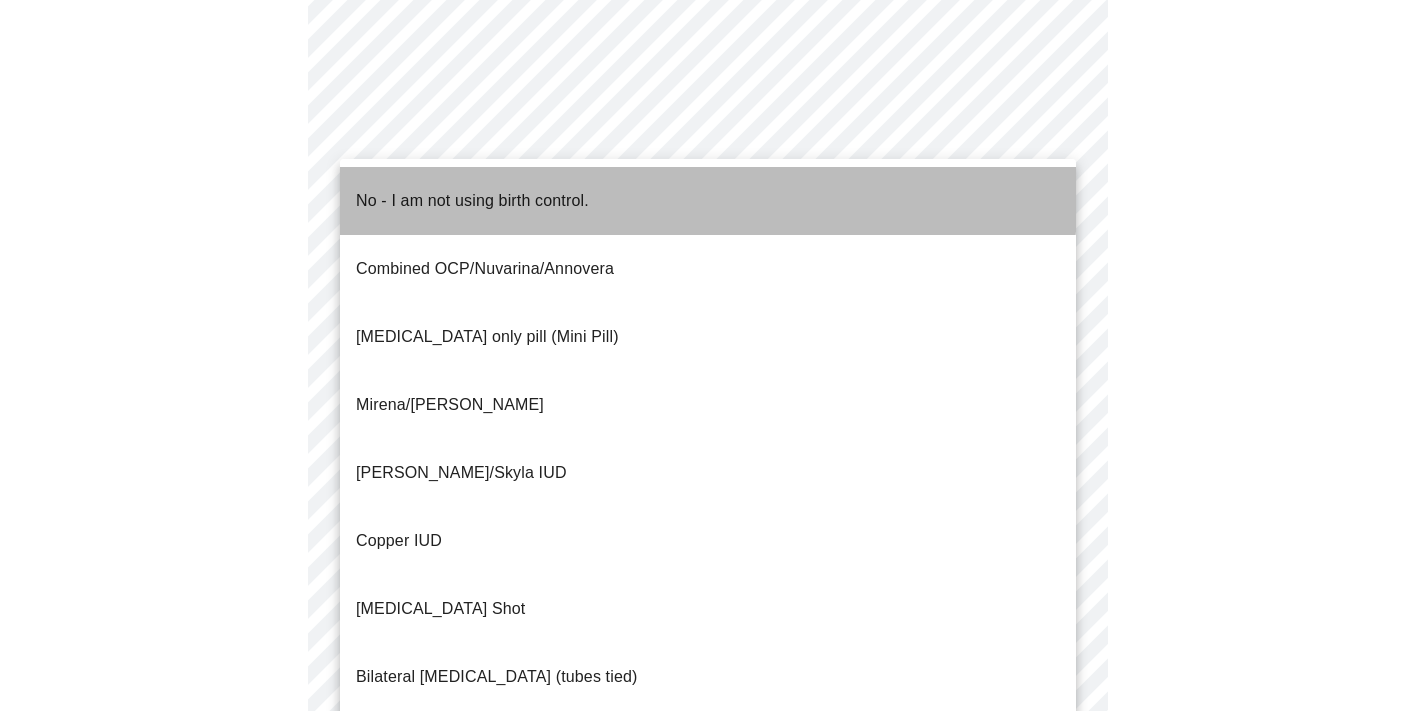 click on "No - I am not using birth control." at bounding box center (472, 201) 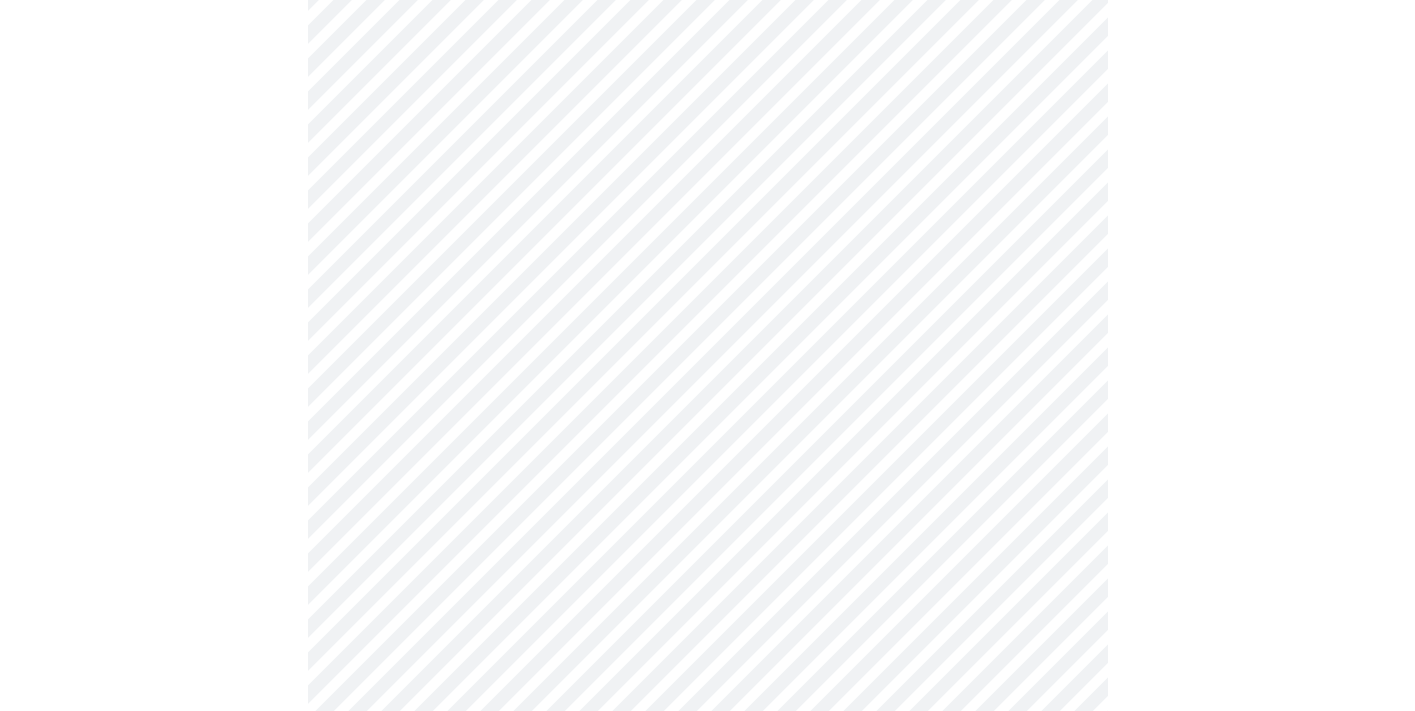 scroll, scrollTop: 854, scrollLeft: 0, axis: vertical 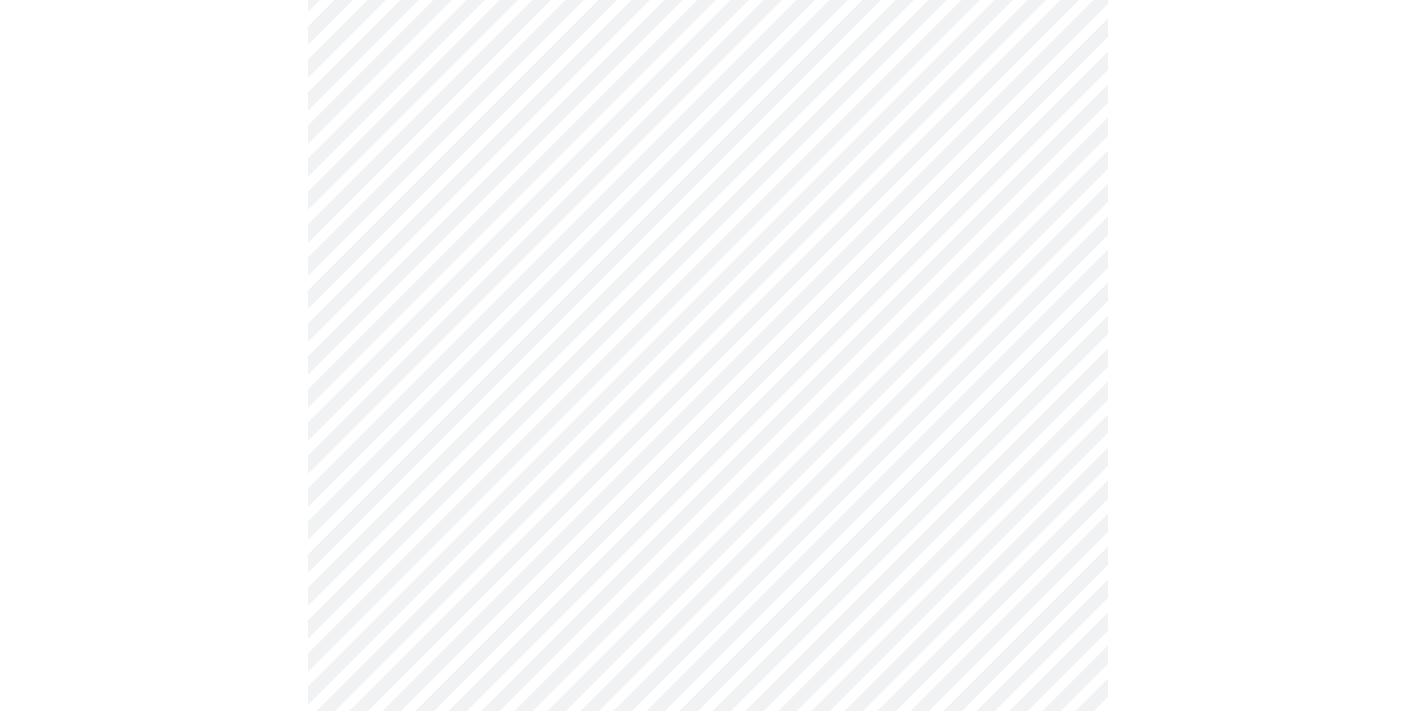 click on "MyMenopauseRx Appointments Messaging Labs Uploads Medications Community Refer a Friend Hi [PERSON_NAME]   Intake Questions for [DATE] 1:40pm-2:00pm 4  /  13 Settings Billing Invoices Log out" at bounding box center (707, 87) 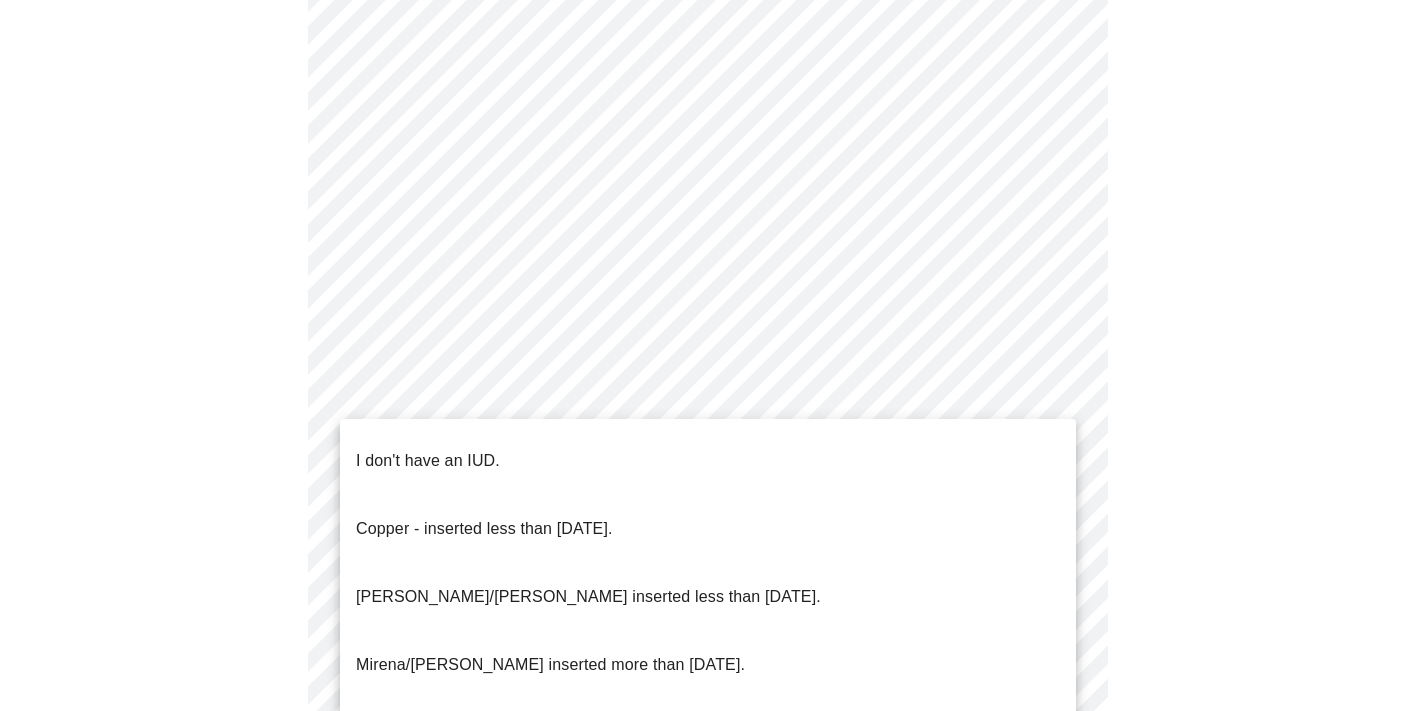 click on "I don't have an IUD." at bounding box center (428, 461) 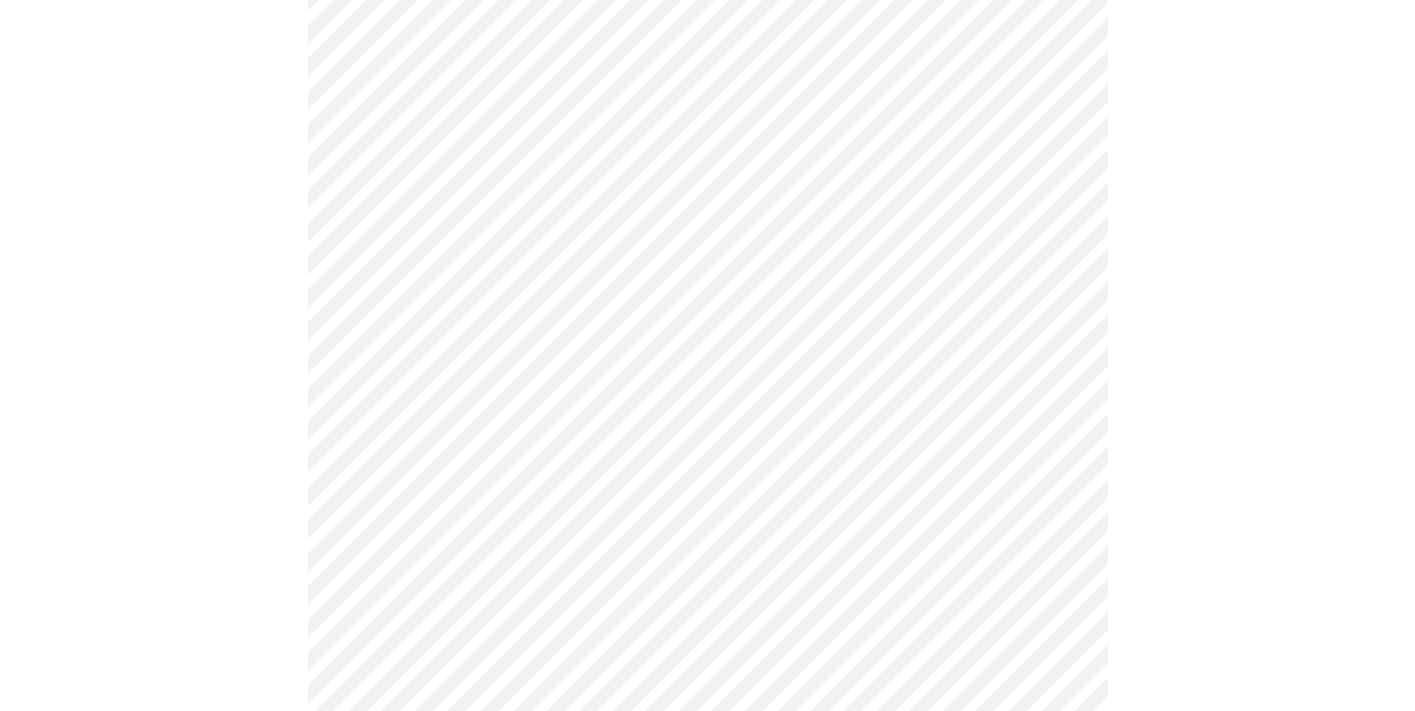 scroll, scrollTop: 1016, scrollLeft: 0, axis: vertical 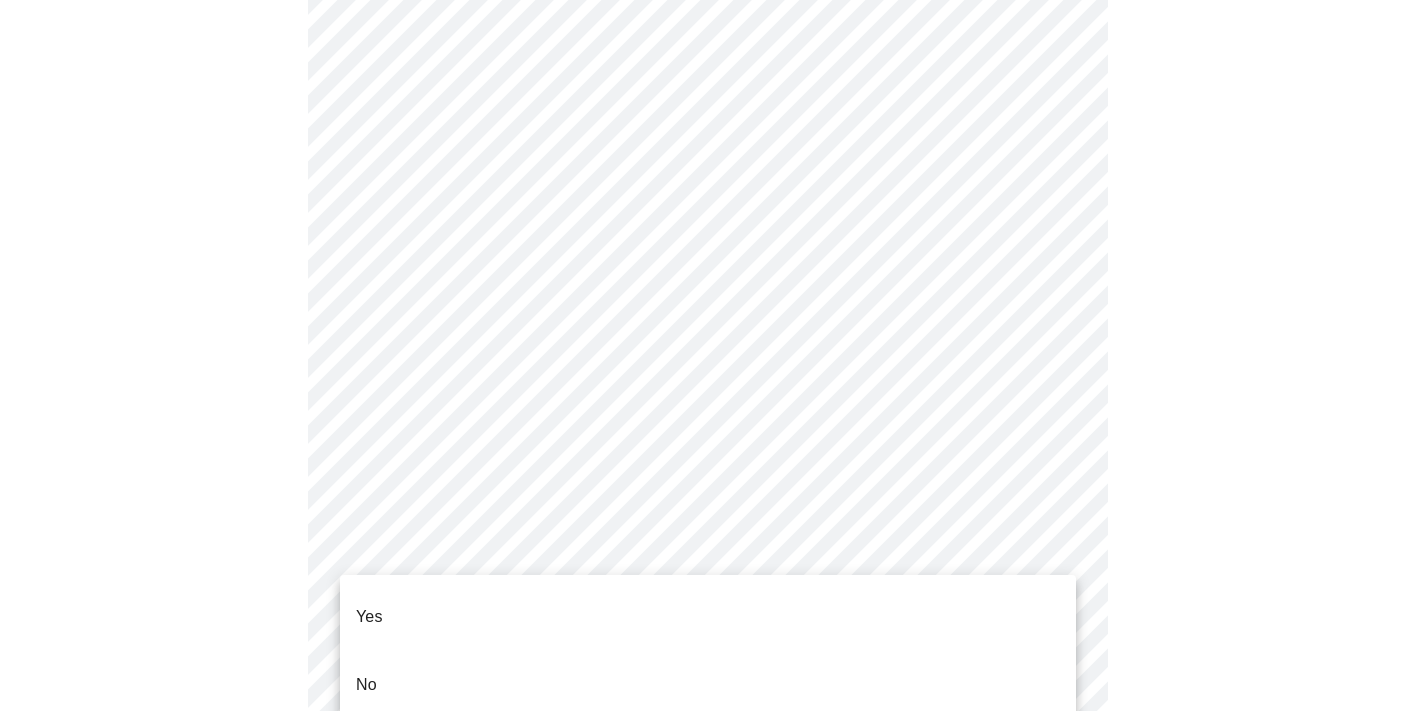 click on "MyMenopauseRx Appointments Messaging Labs Uploads Medications Community Refer a Friend Hi [PERSON_NAME]   Intake Questions for [DATE] 1:40pm-2:00pm 4  /  13 Settings Billing Invoices Log out Yes
No" at bounding box center [707, -81] 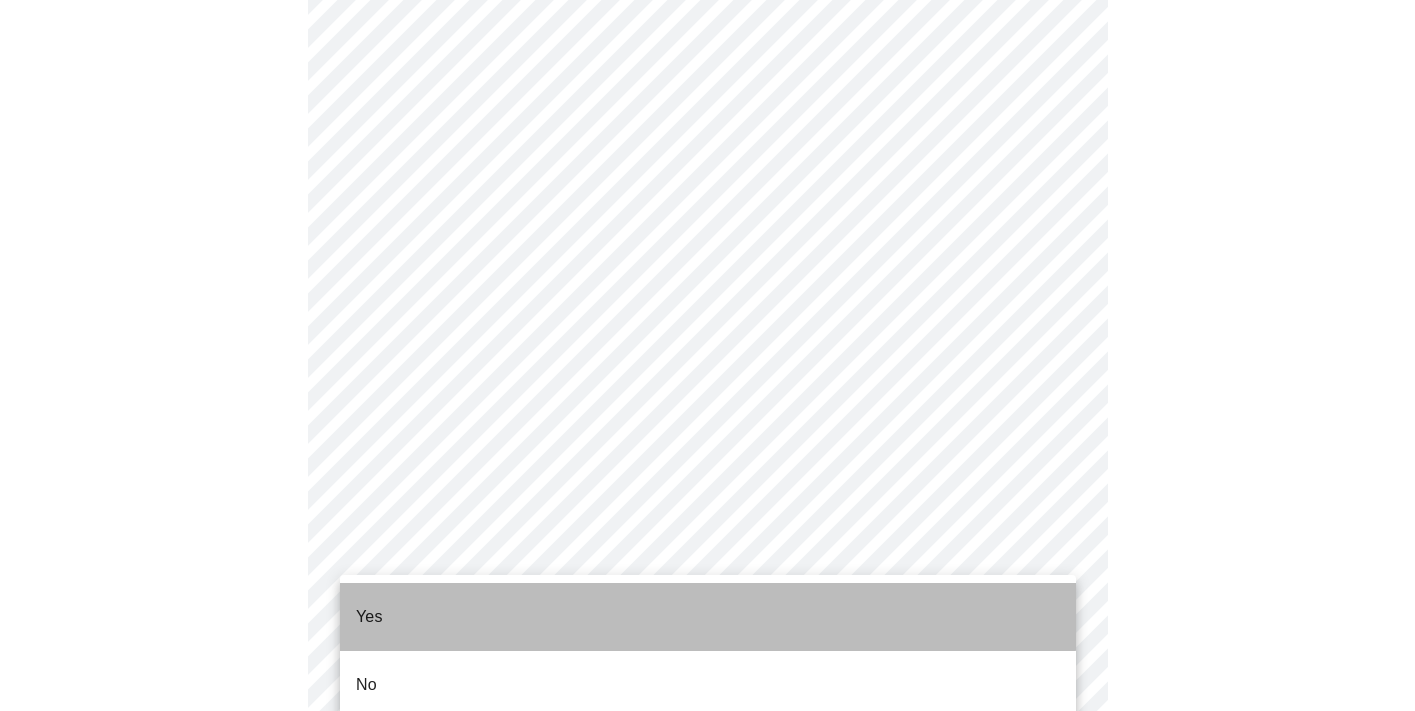 click on "Yes" at bounding box center (369, 617) 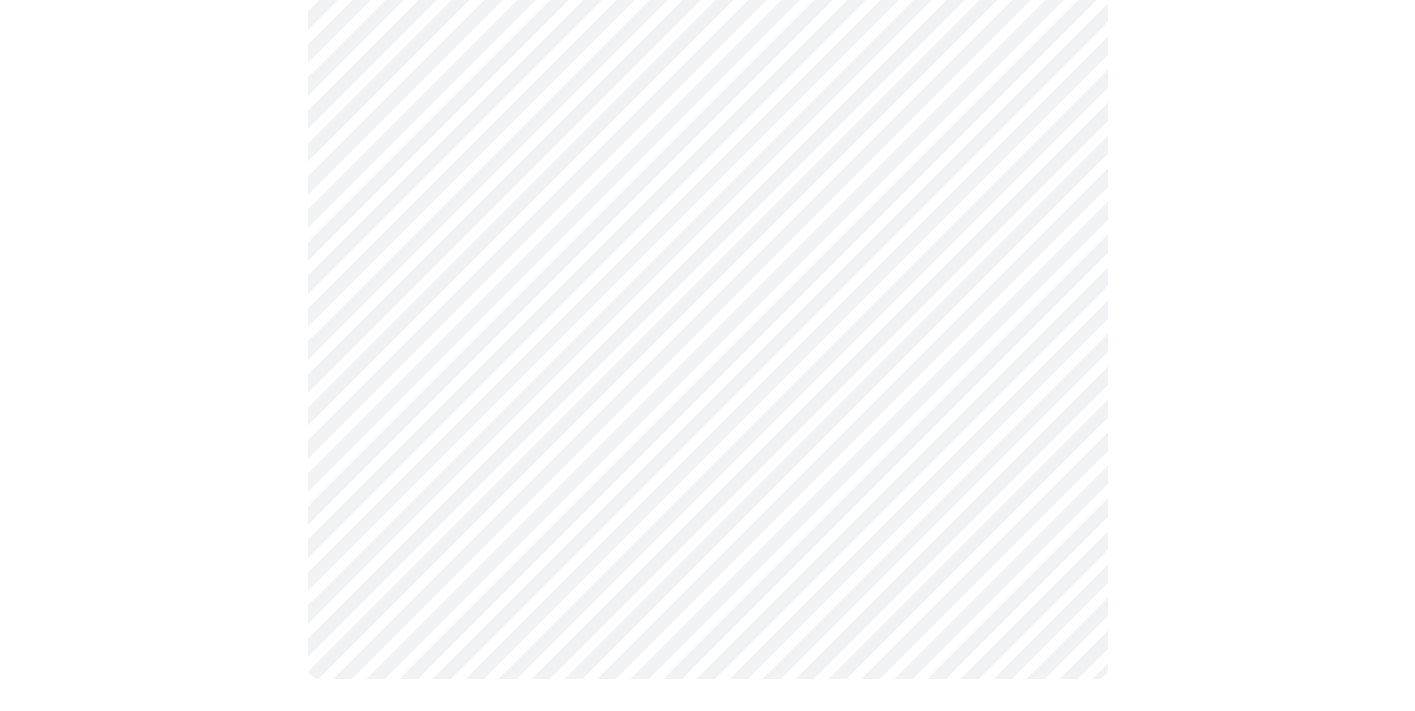 scroll, scrollTop: 0, scrollLeft: 0, axis: both 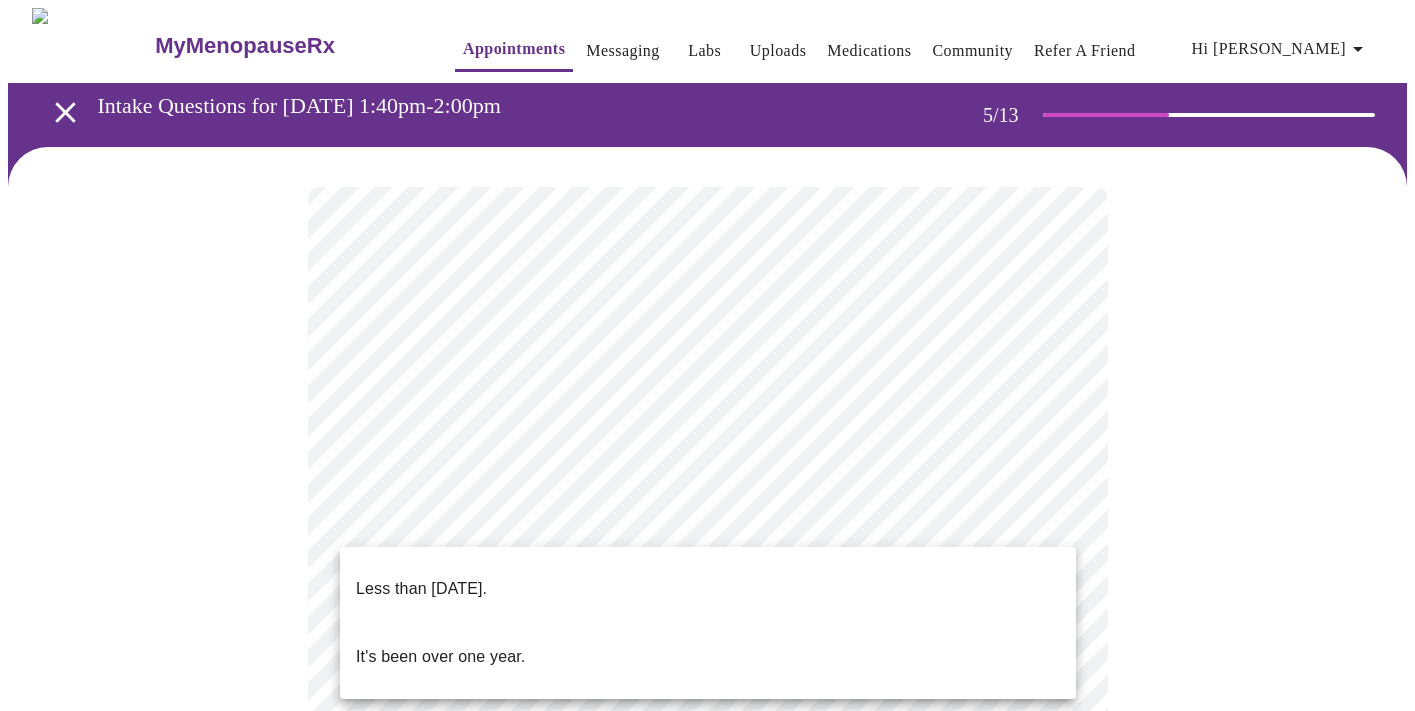click on "MyMenopauseRx Appointments Messaging Labs Uploads Medications Community Refer a Friend Hi [PERSON_NAME]   Intake Questions for [DATE] 1:40pm-2:00pm 5  /  13 Settings Billing Invoices Log out Less than [DATE].
It's been over one year." at bounding box center (707, 724) 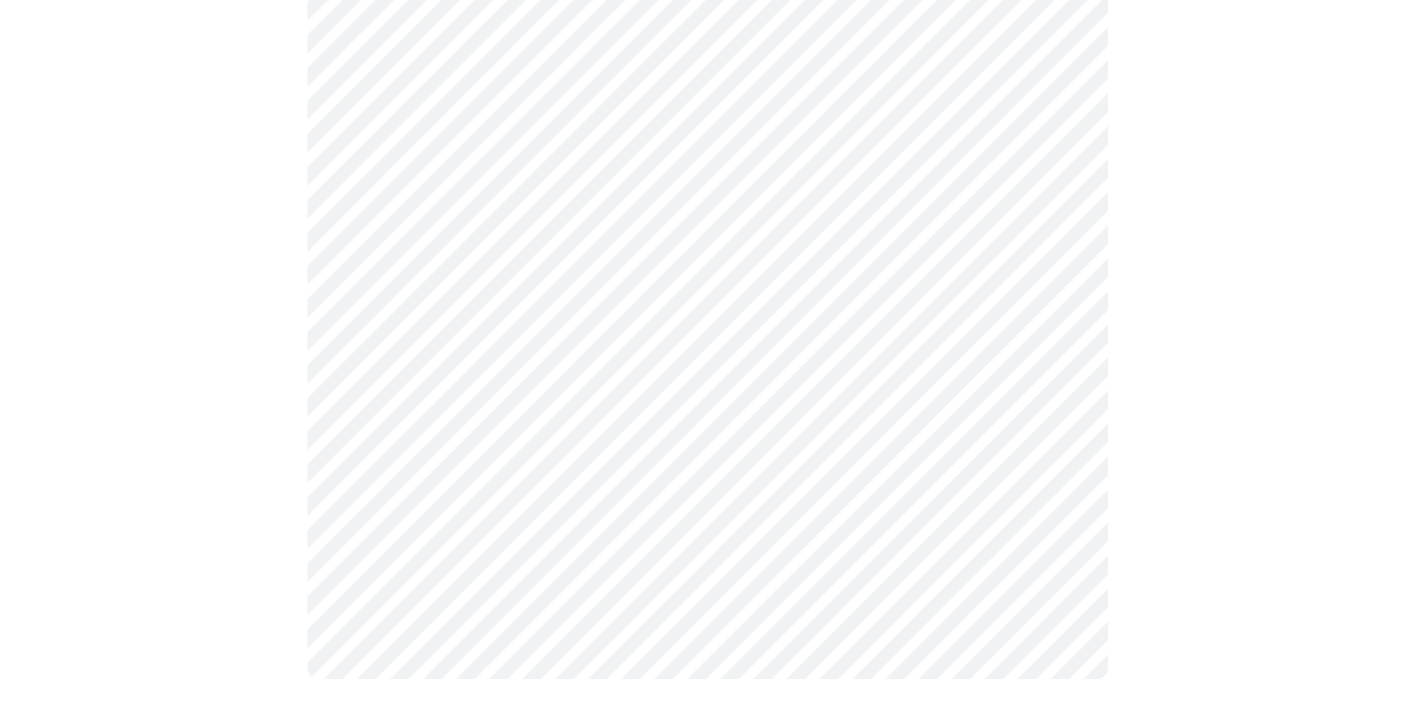 scroll, scrollTop: 0, scrollLeft: 0, axis: both 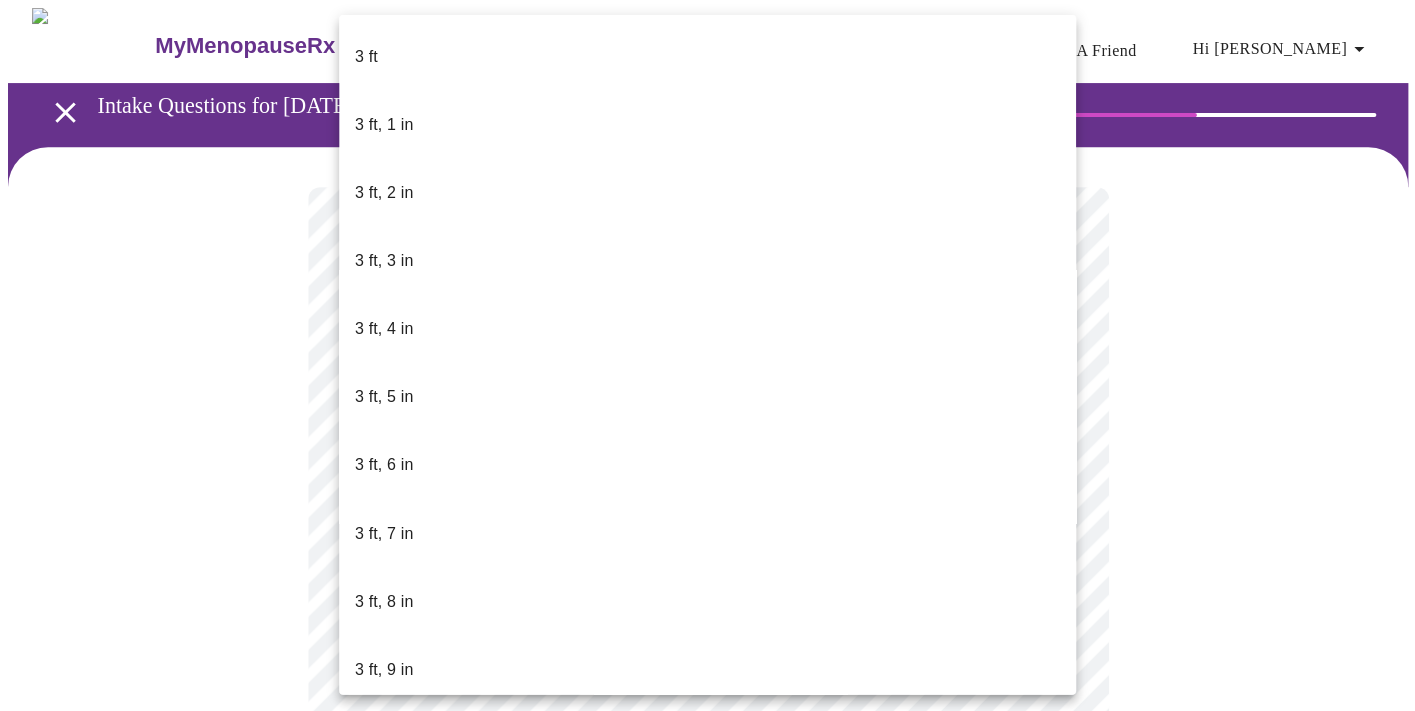 click on "MyMenopauseRx Appointments Messaging Labs Uploads Medications Community Refer a Friend Hi [PERSON_NAME]   Intake Questions for [DATE] 1:40pm-2:00pm 6  /  13 Settings Billing Invoices Log out 3 ft
3 ft, 1 in
3 ft, 2 in
3 ft, 3 in
3 ft, 4 in
3 ft, 5 in
3 ft, 6 in
3 ft, 7 in
3 ft, 8 in
3 ft, 9 in
3 ft, 10 in
3 ft, 11 in
4 ft
4 ft, 1 in
4 ft, 2 in
4 ft, 3 in
4 ft, 4 in
4 ft, 5 in
4 ft, 6 in
4 ft, 7 in
4 ft, 8 in
4 ft, 9 in
4 ft, 10 in
4 ft, 11 in
5 ft
5 ft, 1 in
5 ft, 2 in
5 ft, 3 in
5 ft, 4 in
5 ft, 5 in
5 ft, 6 in
5 ft, 7 in
5 ft, 8 in
5 ft, 9 in
5 ft, 10 in
5 ft, 11 in
6 ft
6 ft, 1 in
6 ft, 2 in
6 ft, 3 in
6 ft, 4 in
6 ft, 5 in
6 ft, 6 in
6 ft, 7 in
6 ft, 8 in
6 ft, 9 in
6 ft, 10 in
6 ft, 11 in
7 ft" at bounding box center (707, 541) 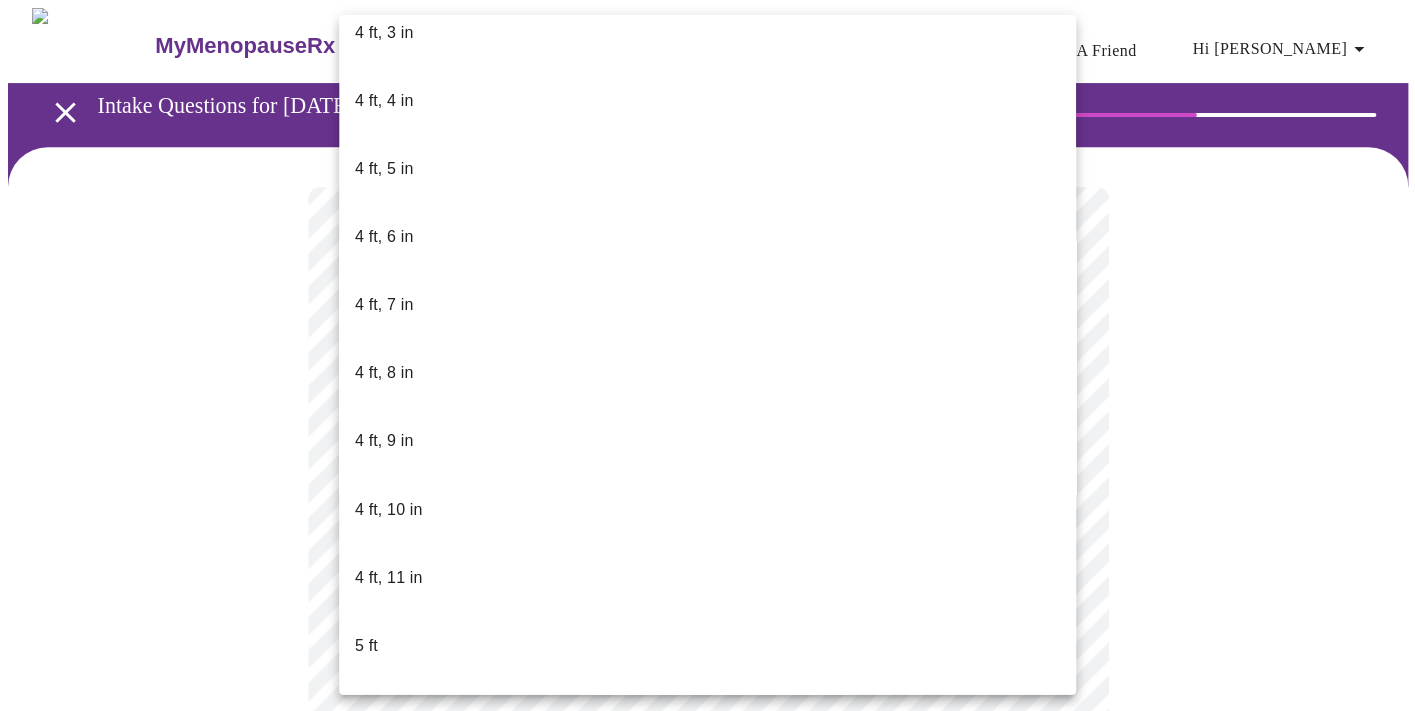 scroll, scrollTop: 1048, scrollLeft: 0, axis: vertical 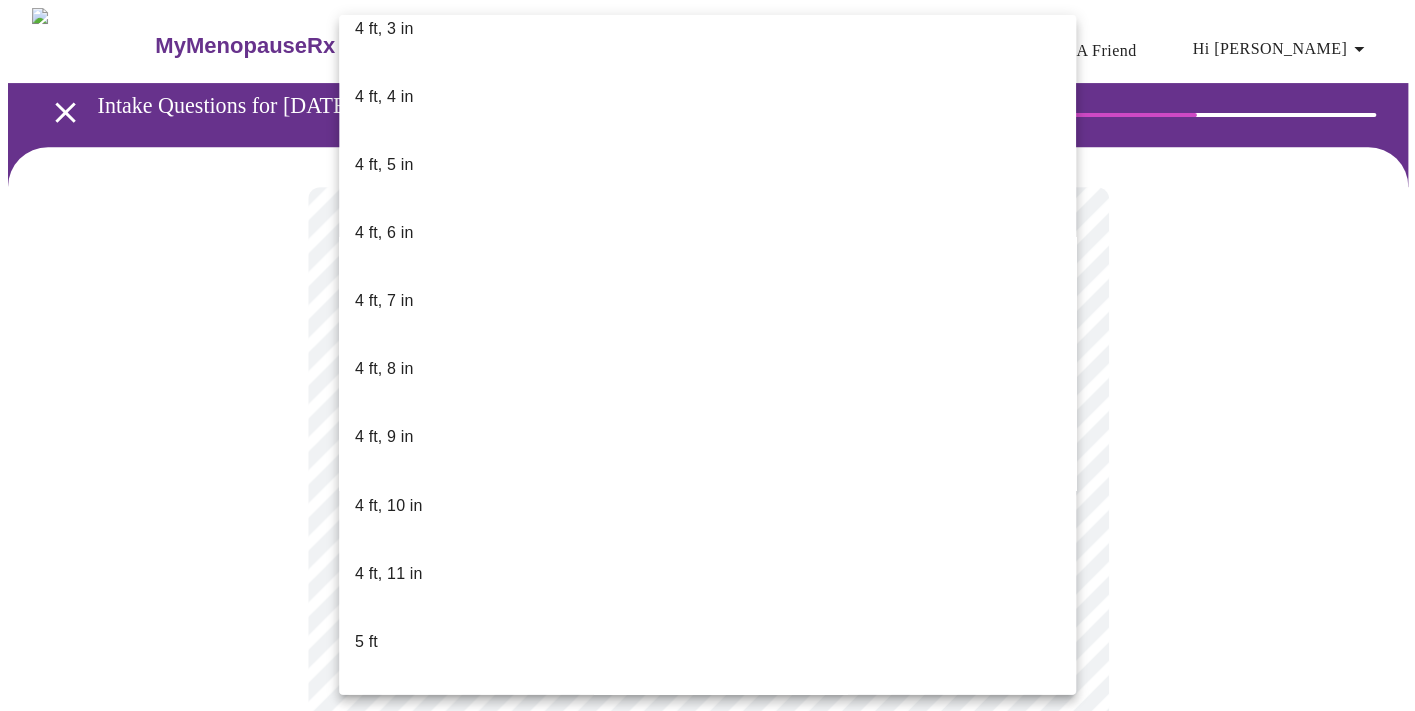 click on "5 ft, 5 in" at bounding box center (384, 981) 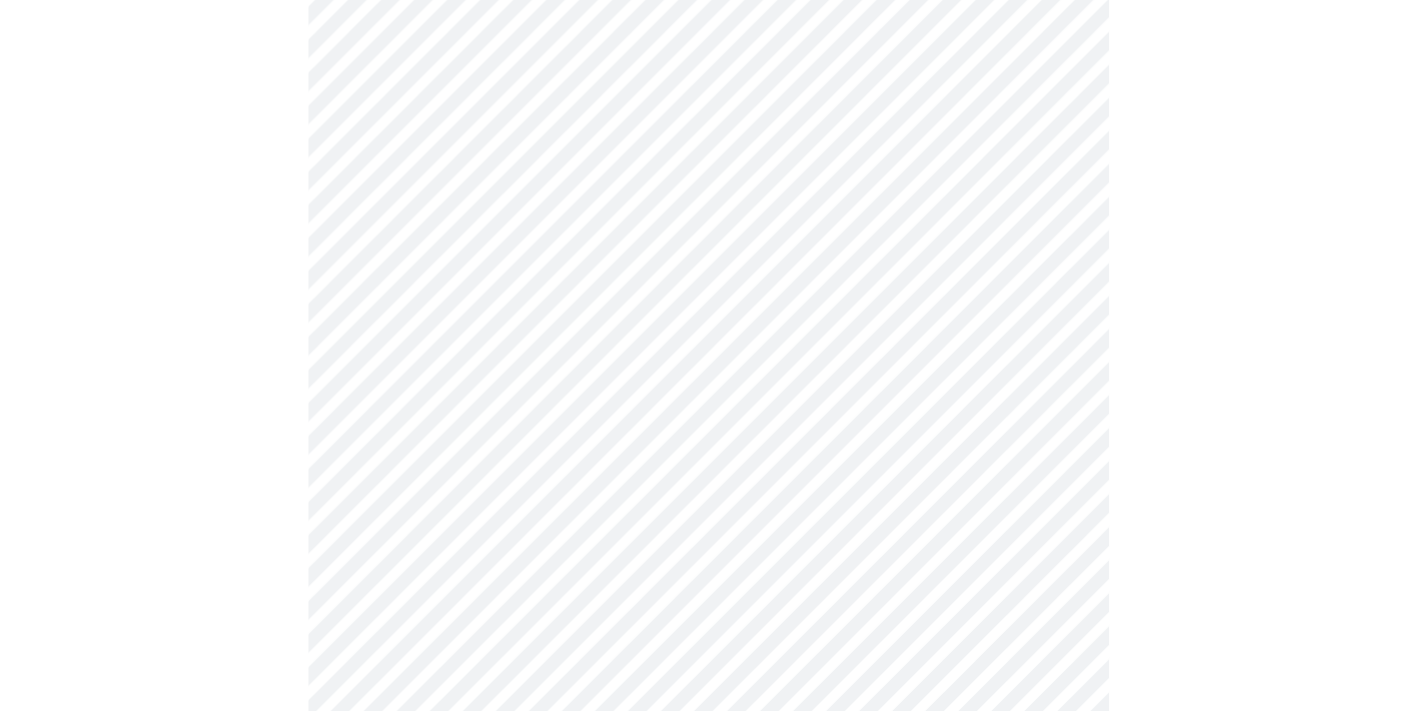 scroll, scrollTop: 4973, scrollLeft: 0, axis: vertical 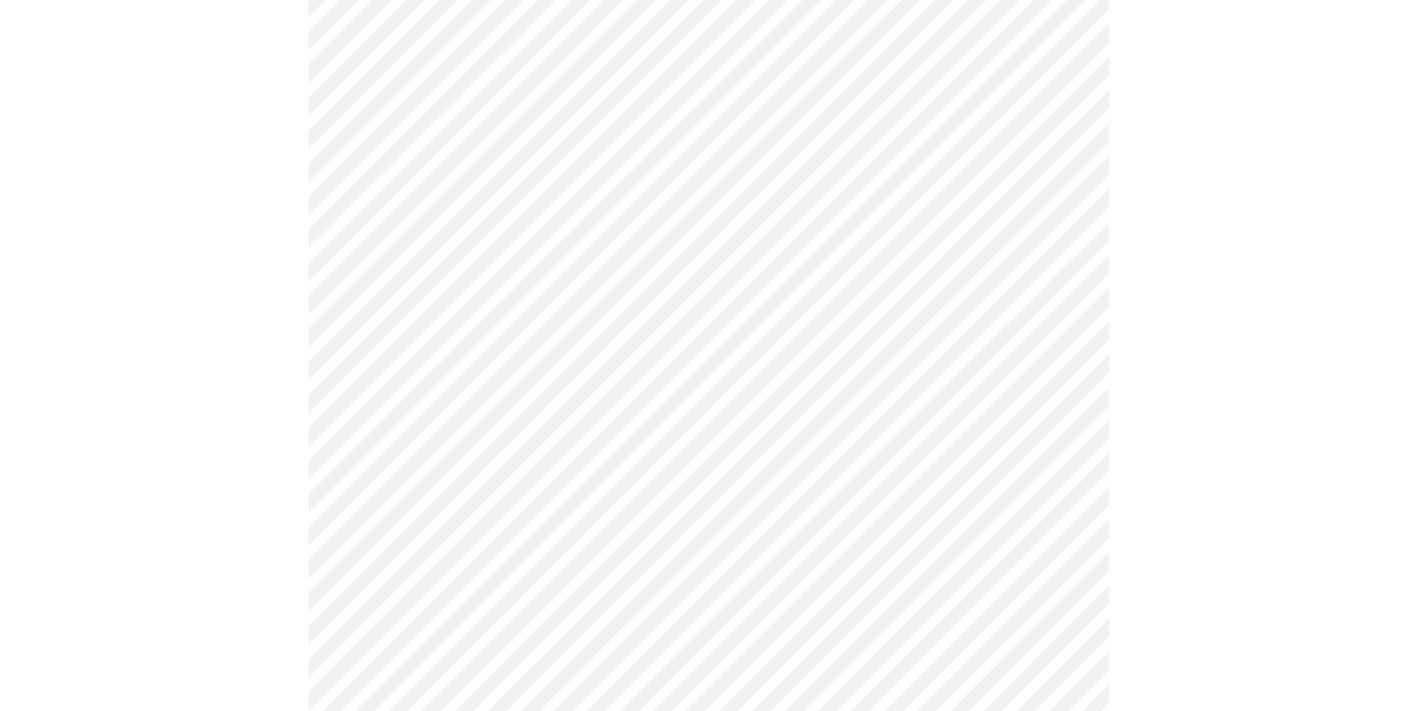 click on "MyMenopauseRx Appointments Messaging Labs Uploads Medications Community Refer a Friend Hi [PERSON_NAME]   Intake Questions for [DATE] 1:40pm-2:00pm 7  /  13 Settings Billing Invoices Log out" at bounding box center [707, -1782] 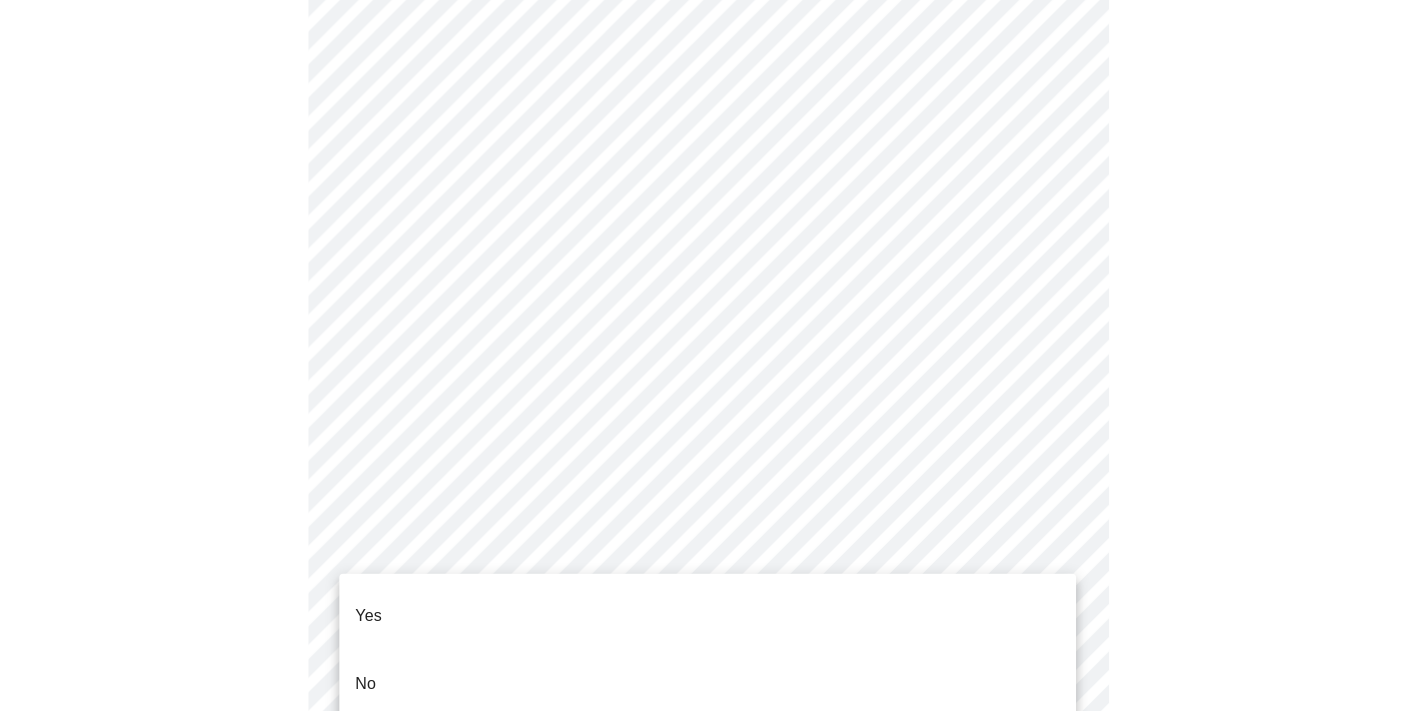 click on "No" at bounding box center [365, 684] 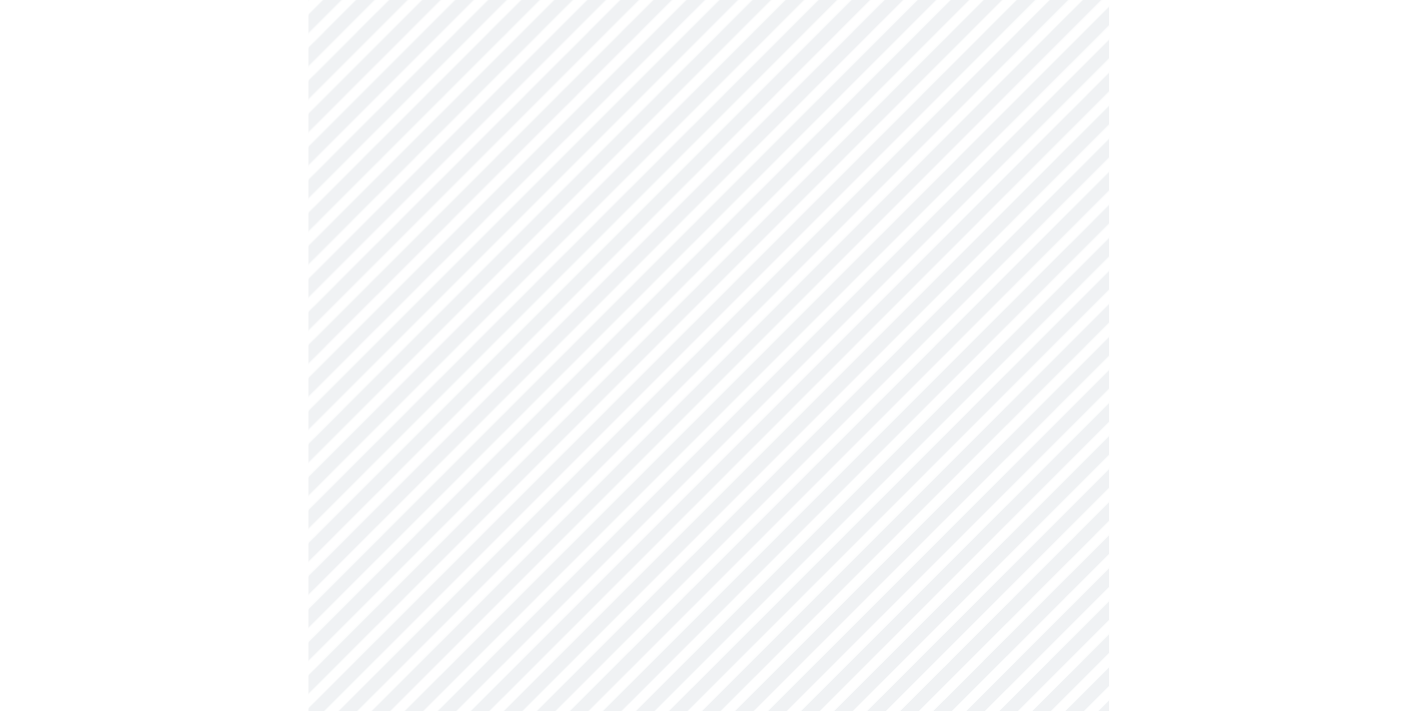 scroll, scrollTop: 1112, scrollLeft: 0, axis: vertical 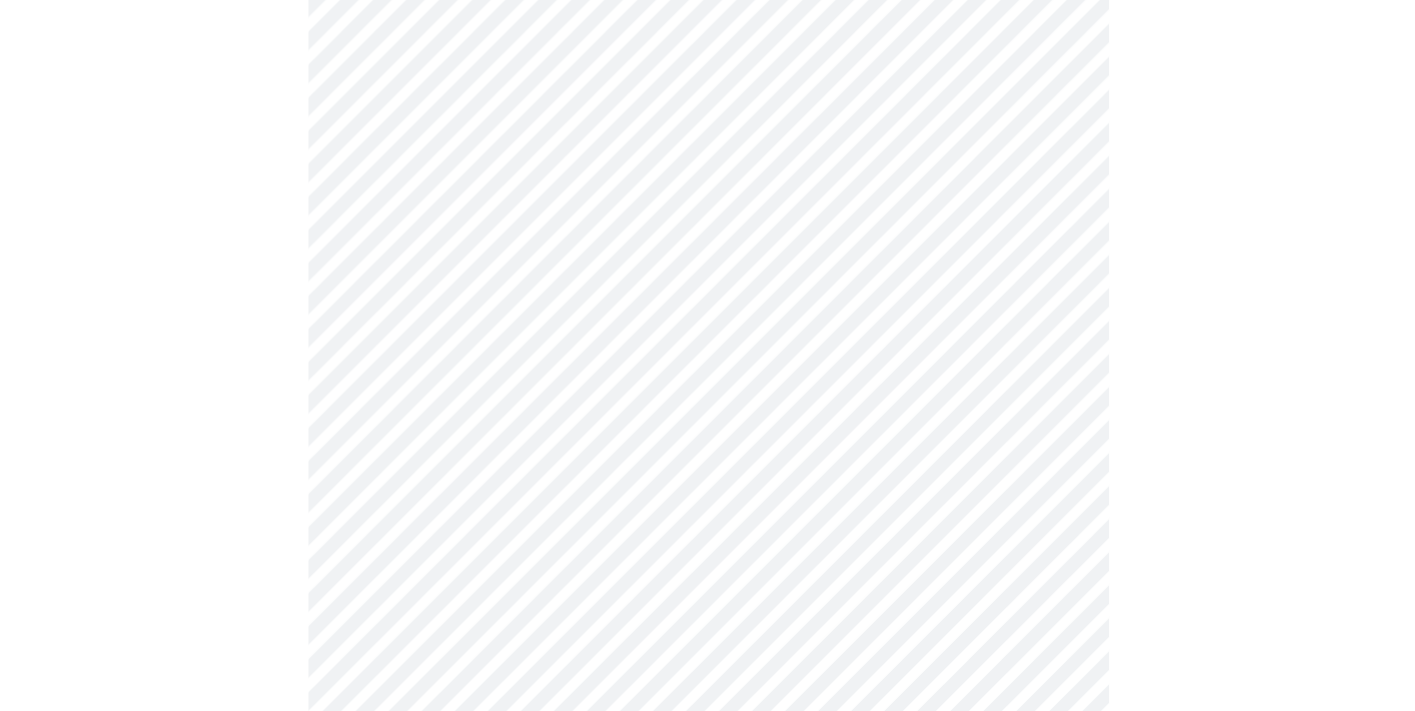 click on "MyMenopauseRx Appointments Messaging Labs Uploads Medications Community Refer a Friend Hi [PERSON_NAME]   Intake Questions for [DATE] 1:40pm-2:00pm 8  /  13 Settings Billing Invoices Log out" at bounding box center (707, -129) 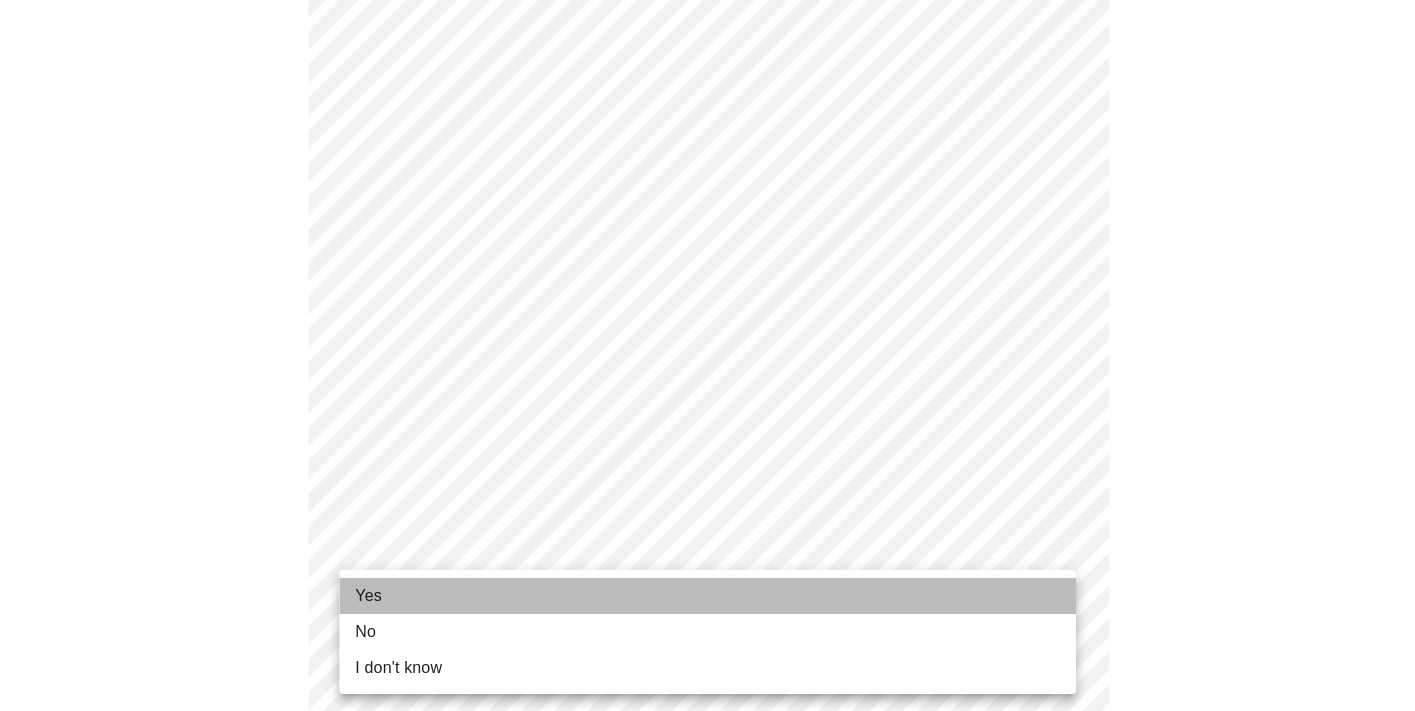 click on "Yes" at bounding box center [368, 596] 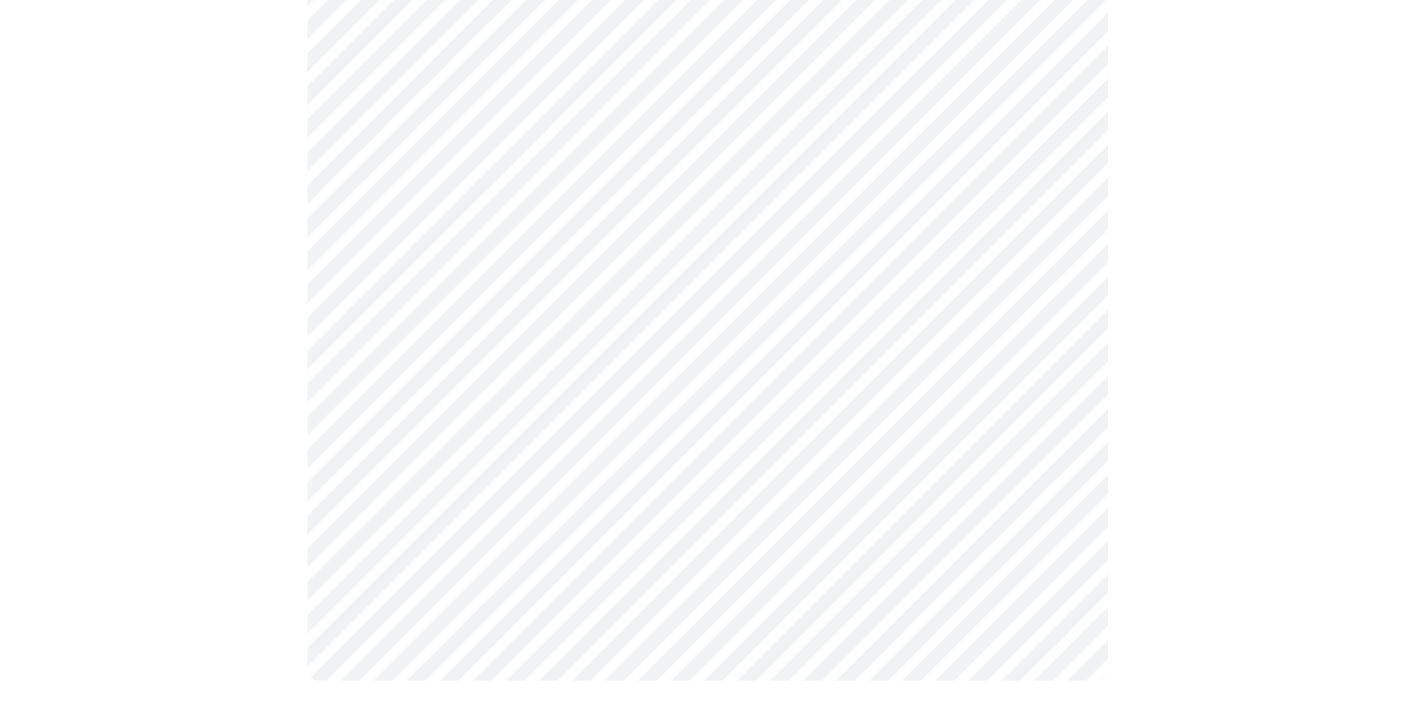 scroll, scrollTop: 0, scrollLeft: 0, axis: both 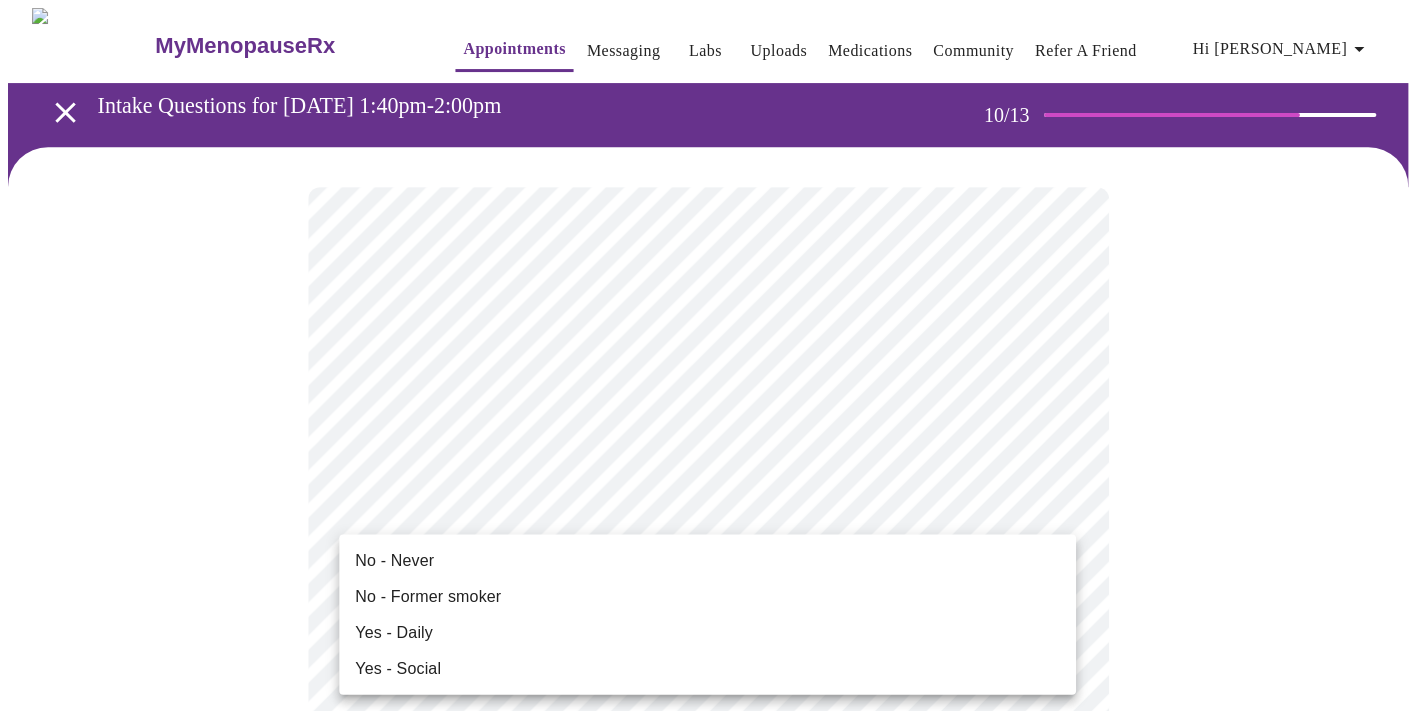 click on "MyMenopauseRx Appointments Messaging Labs Uploads Medications Community Refer a Friend Hi [PERSON_NAME]   Intake Questions for [DATE] 1:40pm-2:00pm 10  /  13 Settings Billing Invoices Log out No - Never No - Former smoker Yes - Daily Yes - Social" at bounding box center [707, 1328] 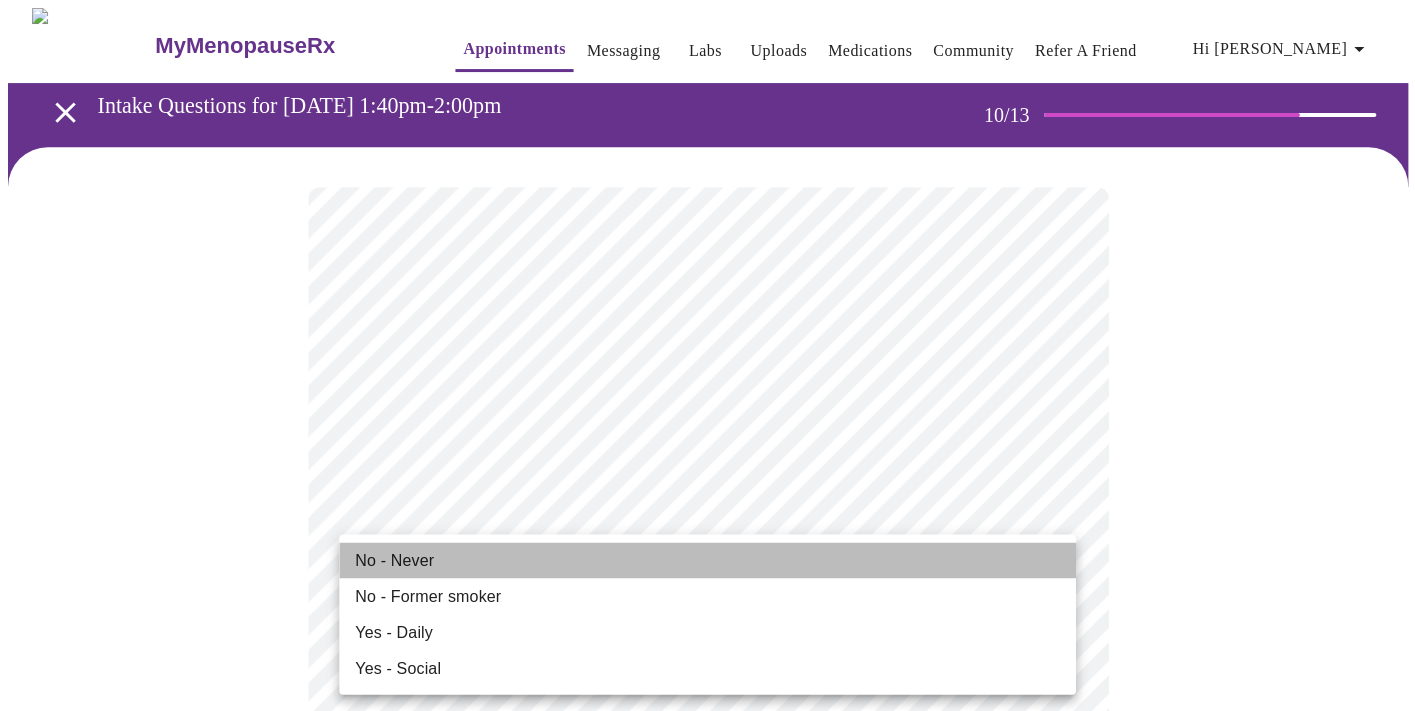 click on "No - Never" at bounding box center [394, 560] 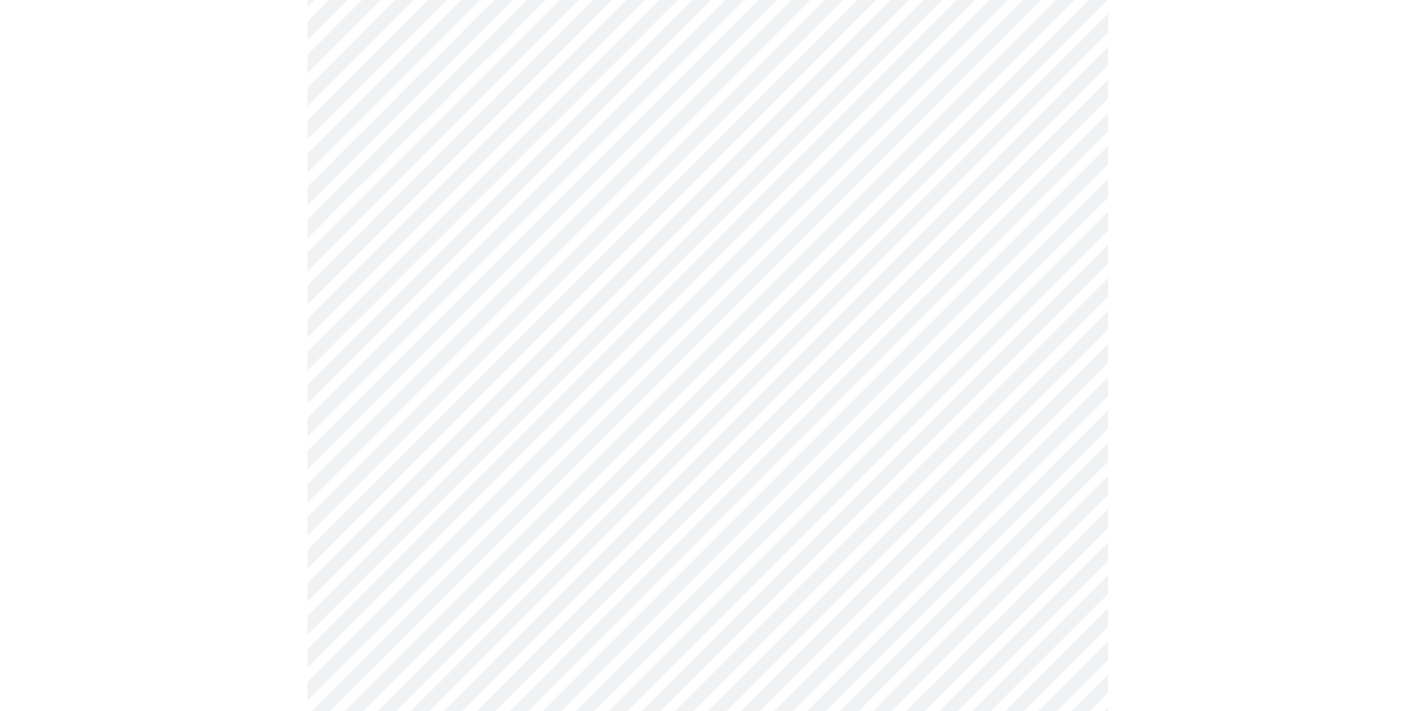 scroll, scrollTop: 1523, scrollLeft: 0, axis: vertical 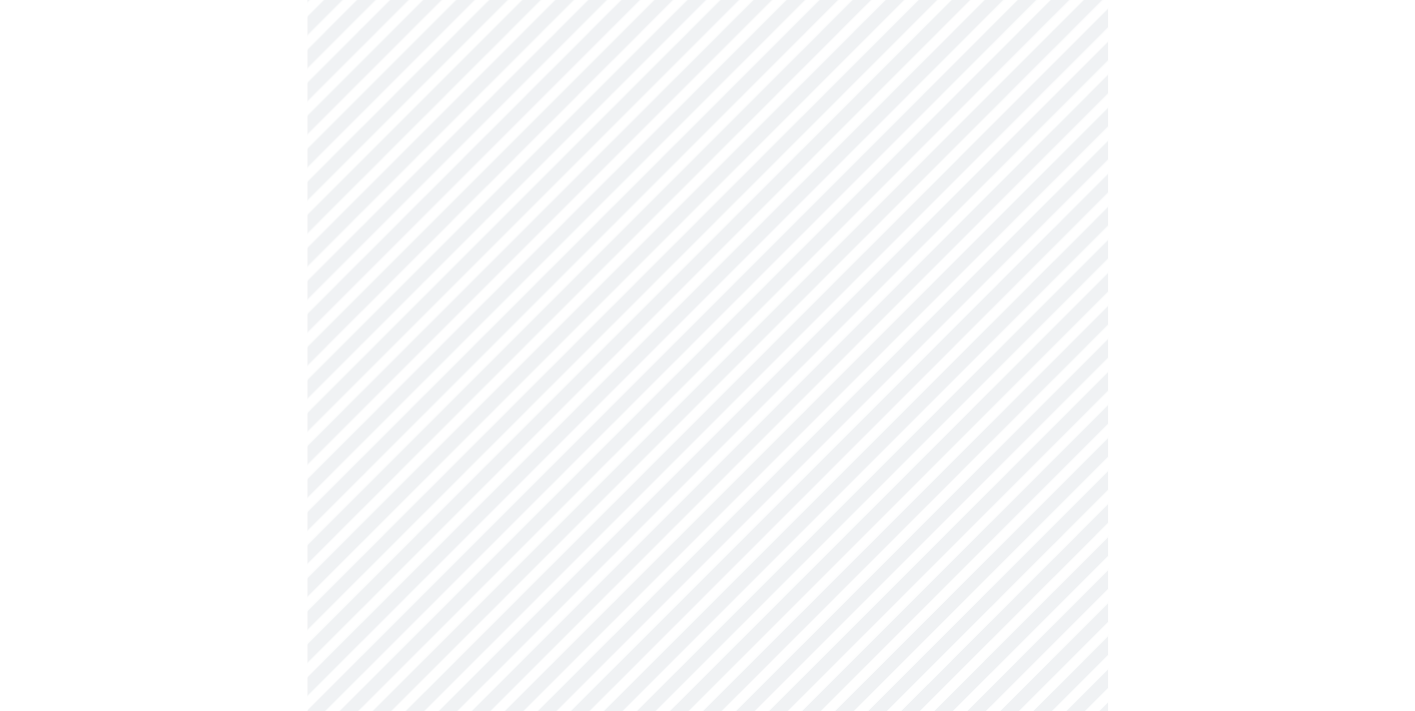 click on "MyMenopauseRx Appointments Messaging Labs Uploads Medications Community Refer a Friend Hi [PERSON_NAME]   Intake Questions for [DATE] 1:40pm-2:00pm 10  /  13 Settings Billing Invoices Log out" at bounding box center [707, -208] 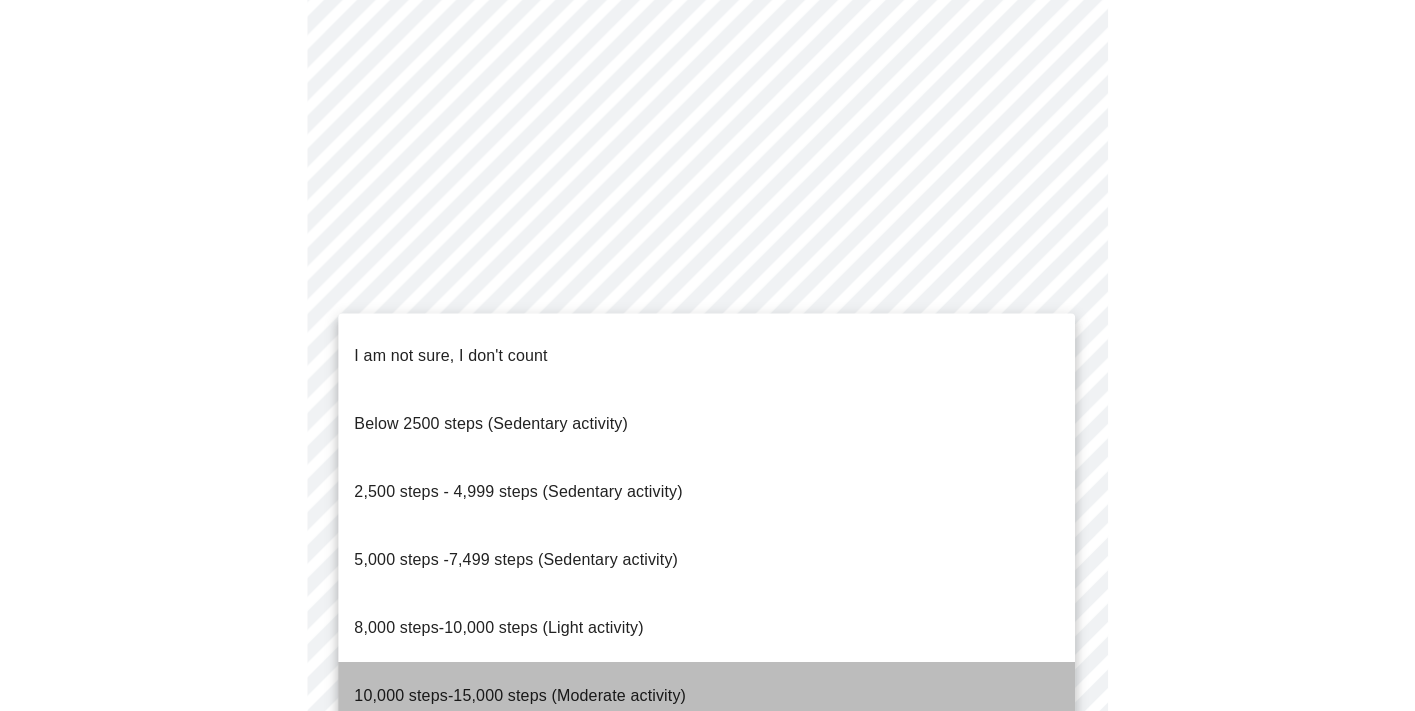 click on "10,000 steps-15,000 steps (Moderate activity)" at bounding box center [520, 695] 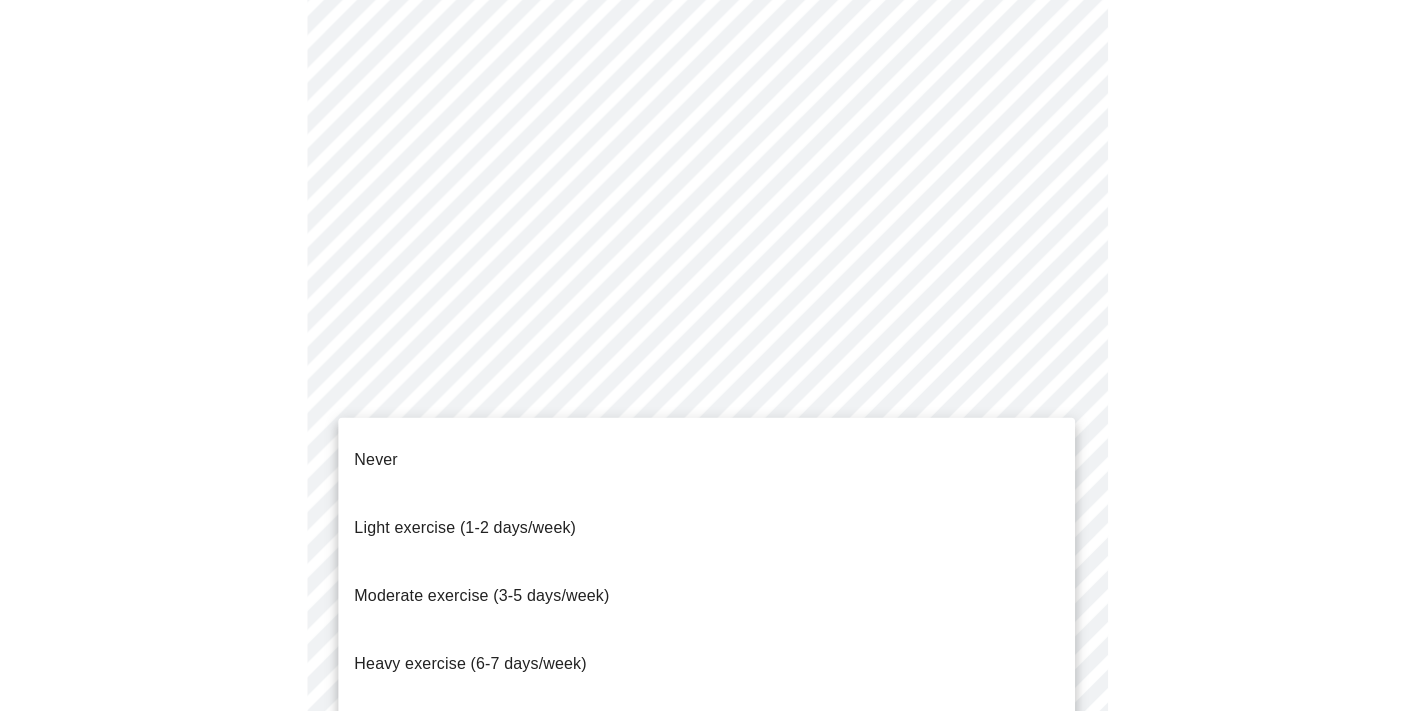 click on "MyMenopauseRx Appointments Messaging Labs Uploads Medications Community Refer a Friend Hi [PERSON_NAME]   Intake Questions for [DATE] 1:40pm-2:00pm 10  /  13 Settings Billing Invoices Log out Never
Light exercise (1-2 days/week)
Moderate exercise (3-5 days/week)
Heavy exercise (6-7 days/week)
Athlete (2x/day)" at bounding box center [707, -214] 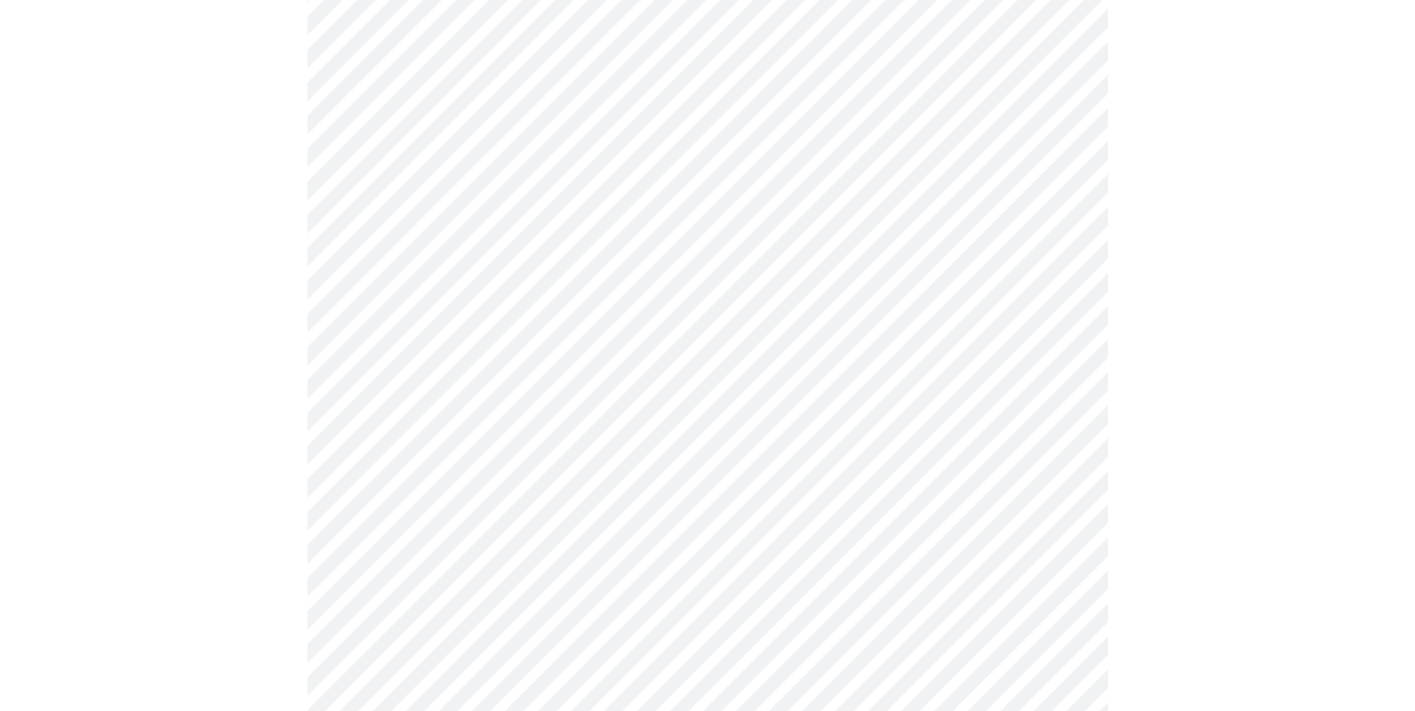 scroll, scrollTop: 1794, scrollLeft: 0, axis: vertical 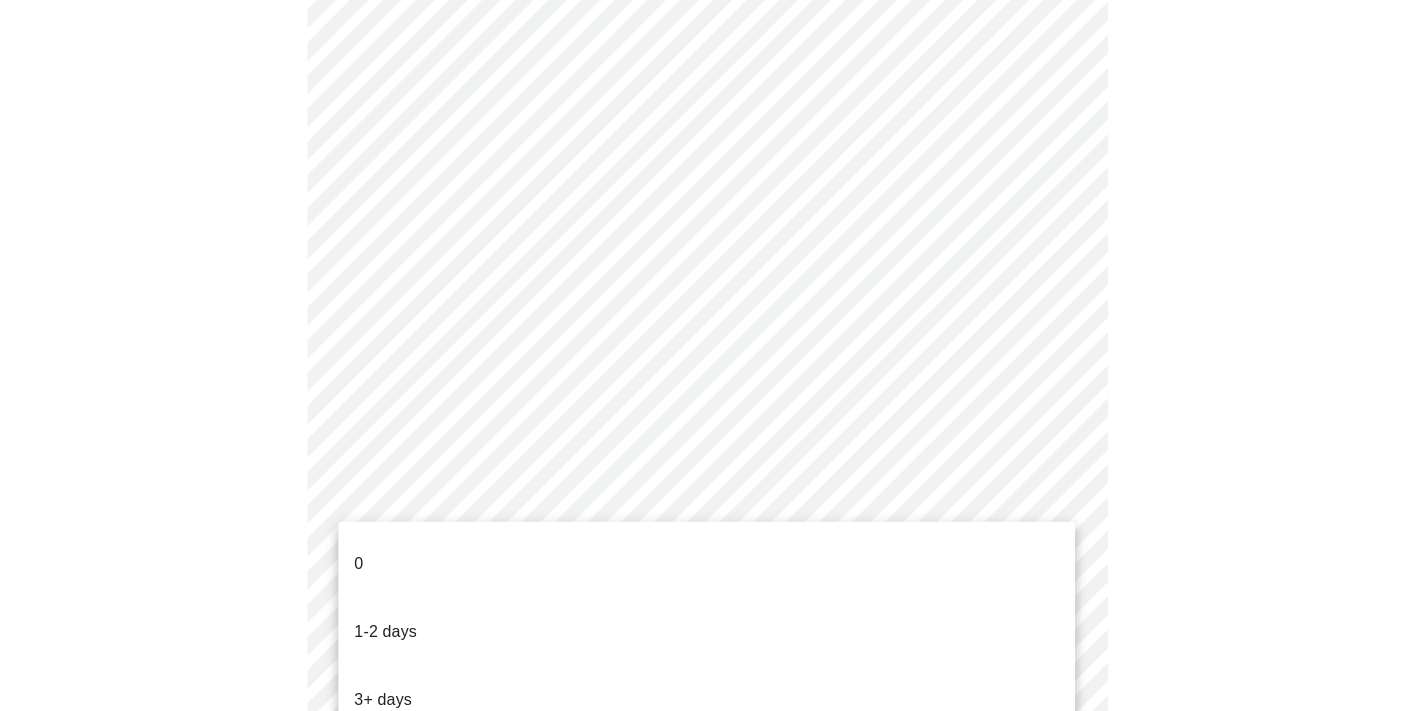 click on "MyMenopauseRx Appointments Messaging Labs Uploads Medications Community Refer a Friend Hi [PERSON_NAME]   Intake Questions for [DATE] 1:40pm-2:00pm 10  /  13 Settings Billing Invoices Log out 0
1-2 days
3+ days" at bounding box center (707, -490) 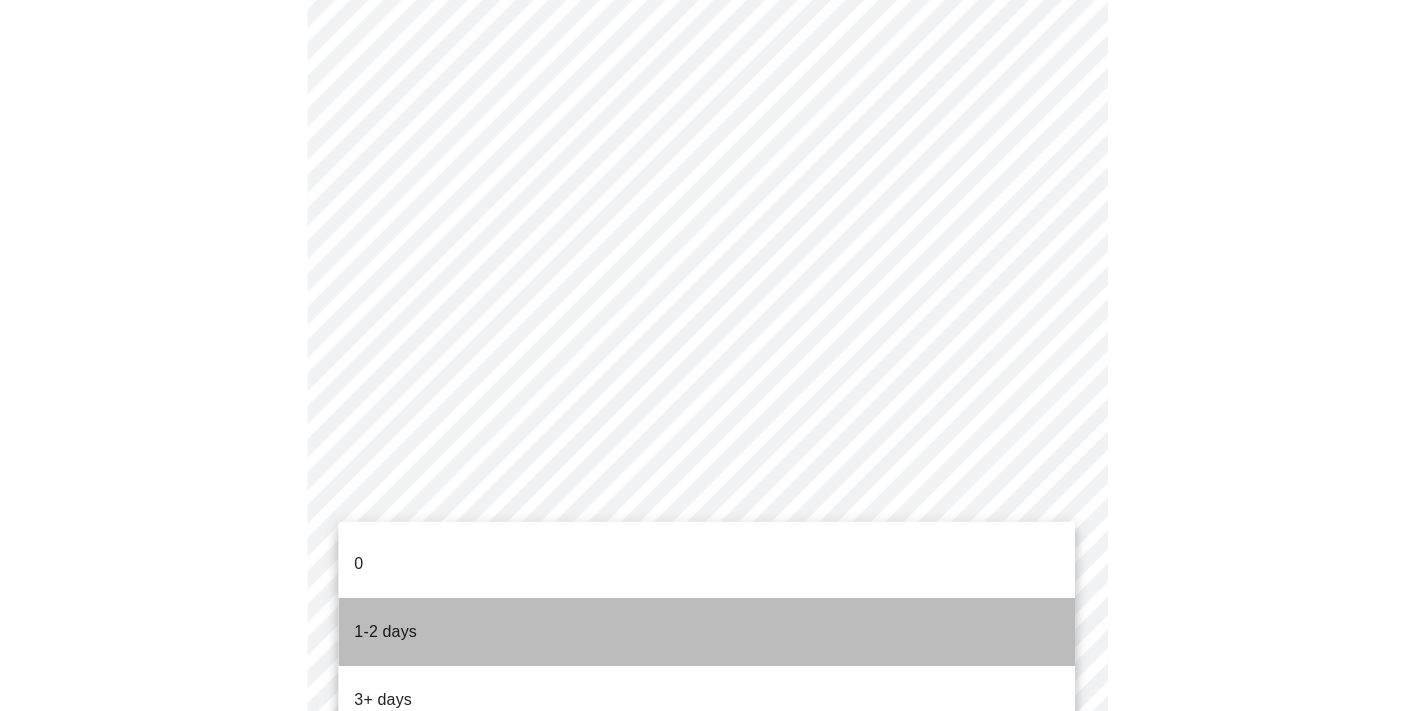 click on "1-2 days" at bounding box center (386, 632) 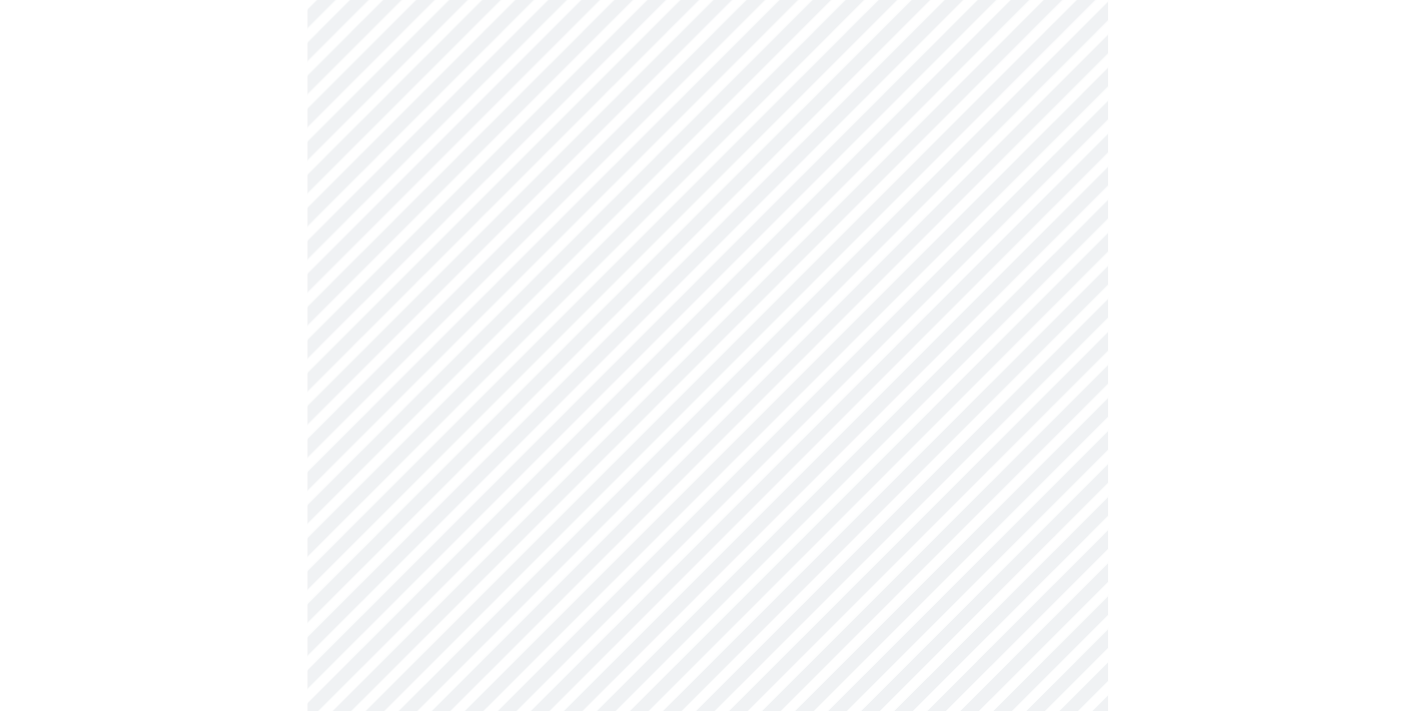 scroll, scrollTop: 0, scrollLeft: 0, axis: both 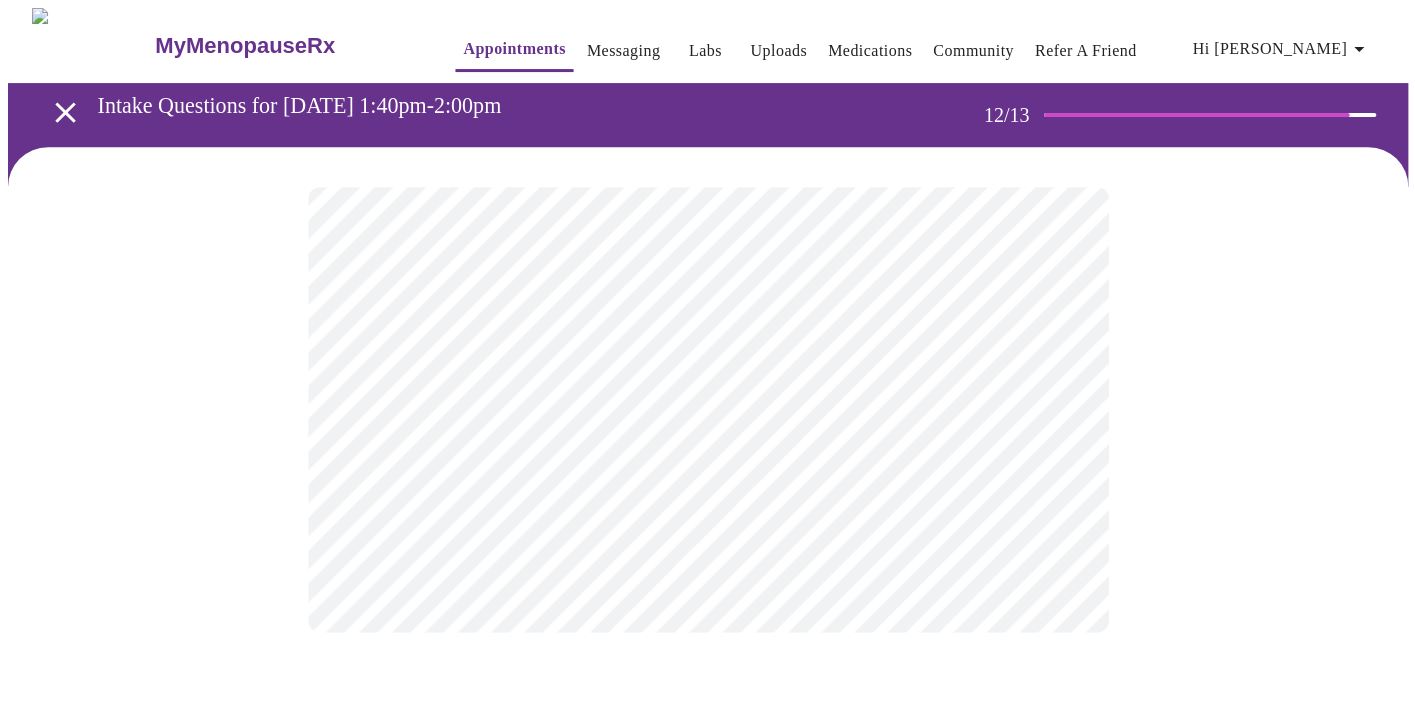 click on "MyMenopauseRx Appointments Messaging Labs Uploads Medications Community Refer a Friend Hi [PERSON_NAME]   Intake Questions for [DATE] 1:40pm-2:00pm 12  /  13 Settings Billing Invoices Log out" at bounding box center [707, 340] 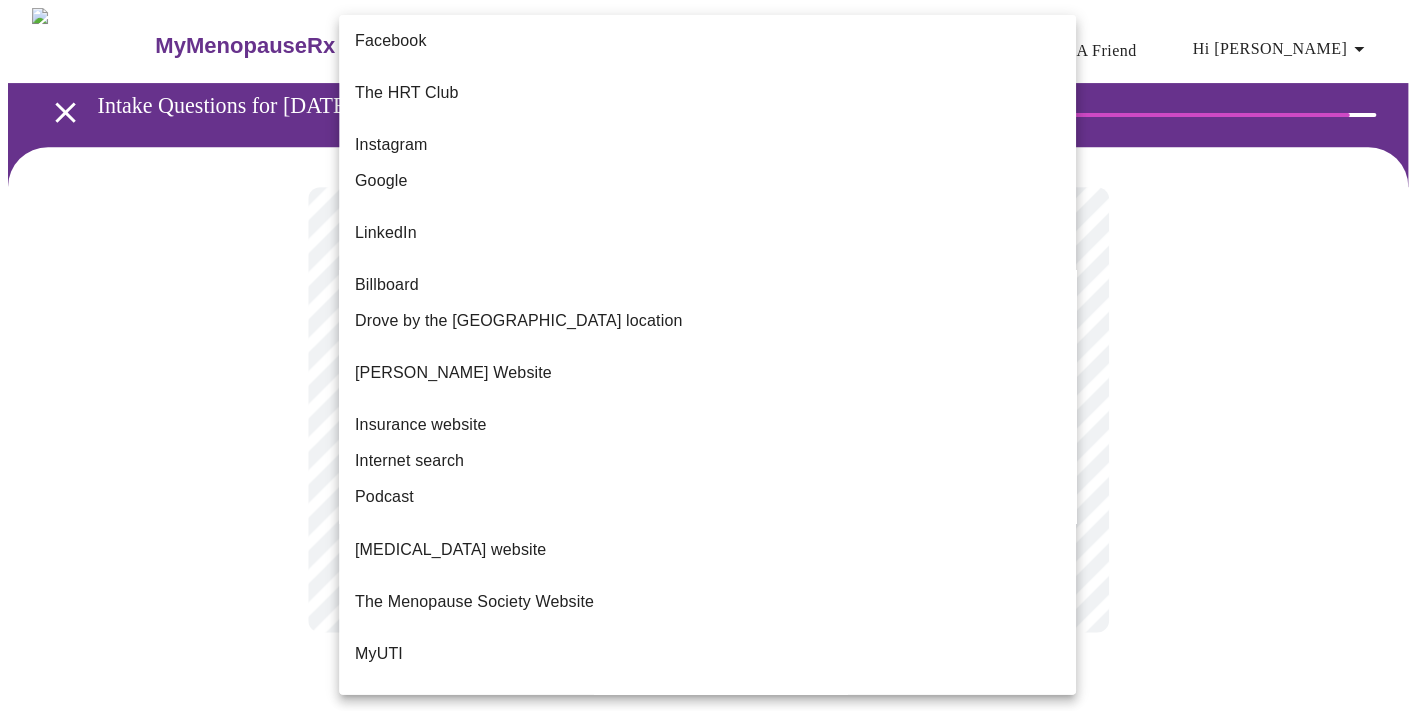 click on "Referral from a current patient." at bounding box center [466, 788] 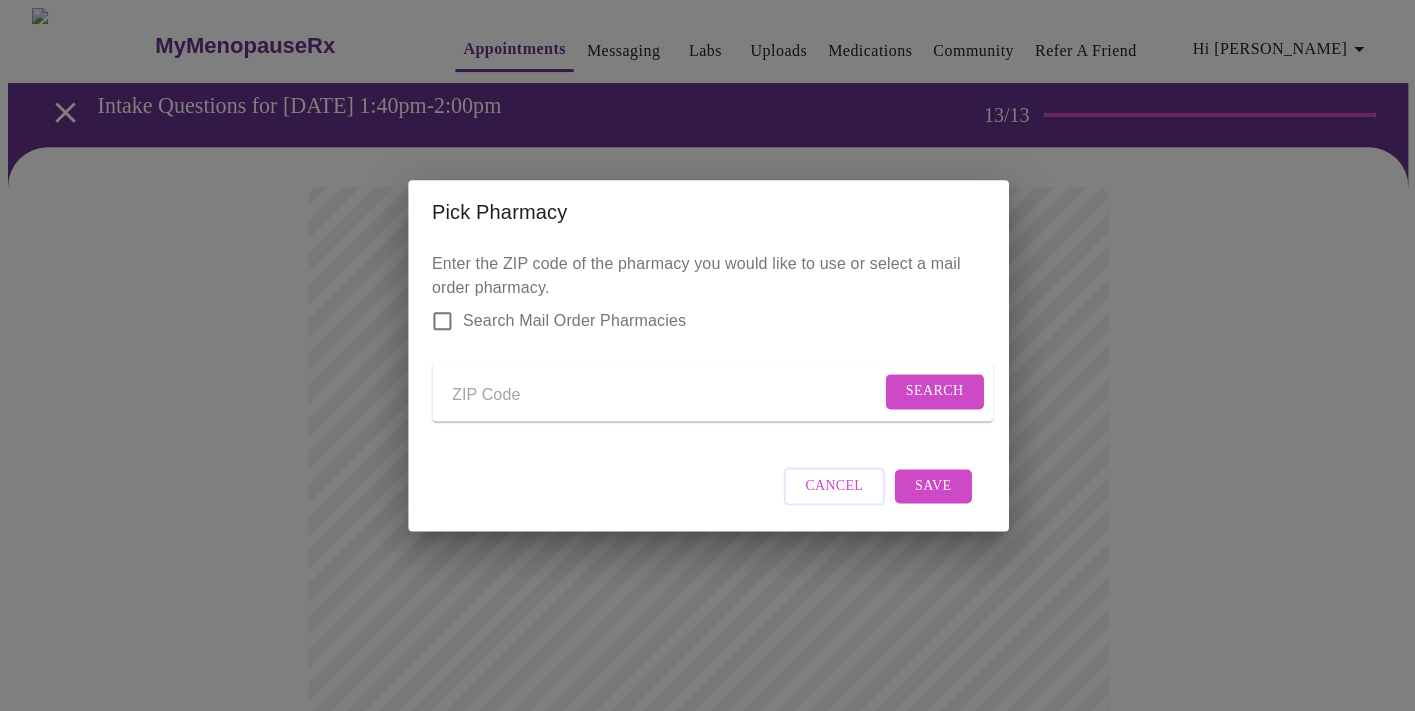 click at bounding box center (666, 395) 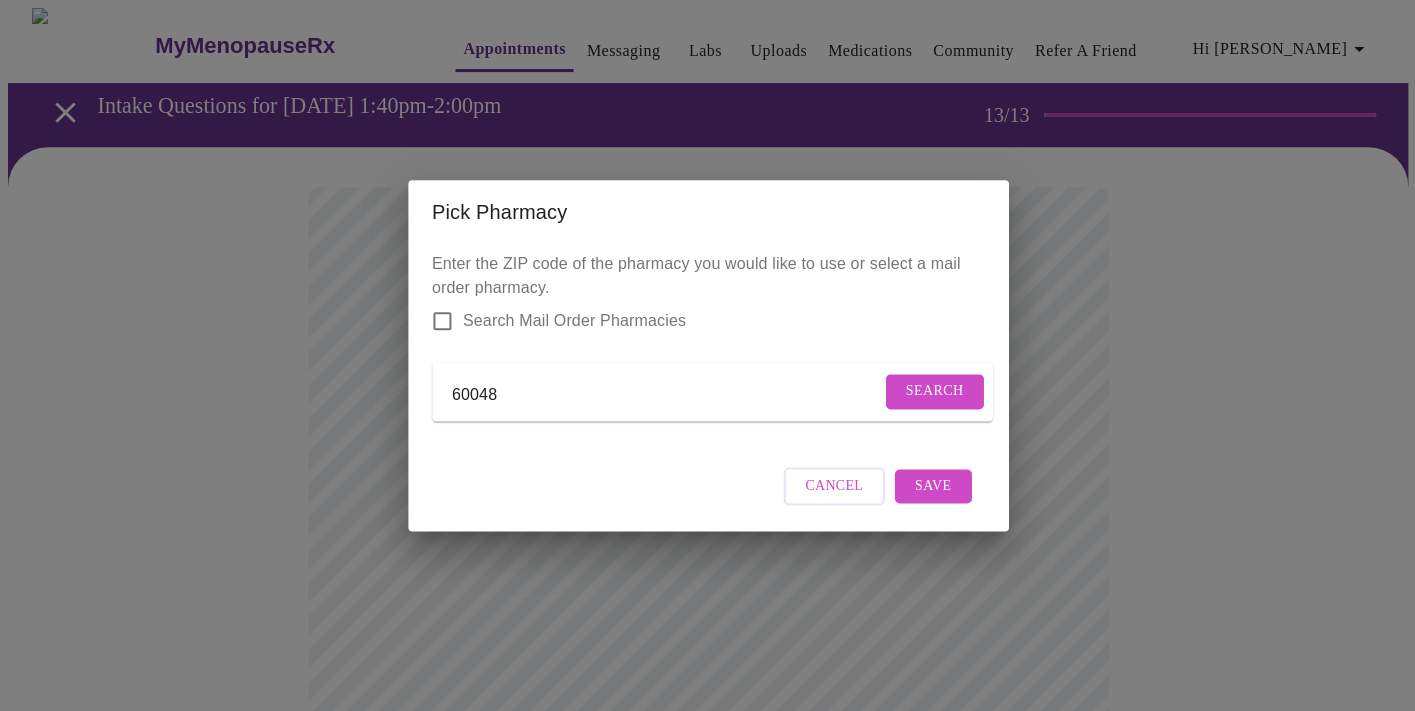 type on "60048" 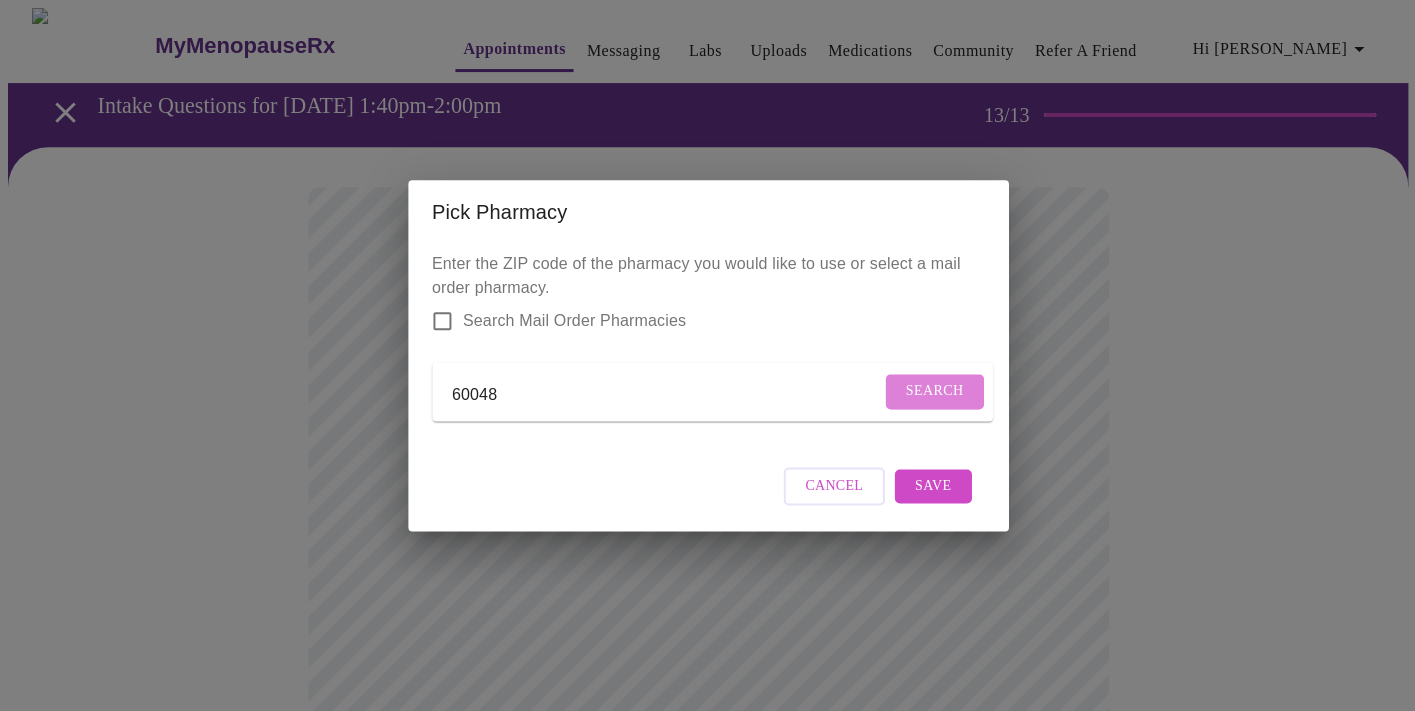 click on "Search" at bounding box center (934, 391) 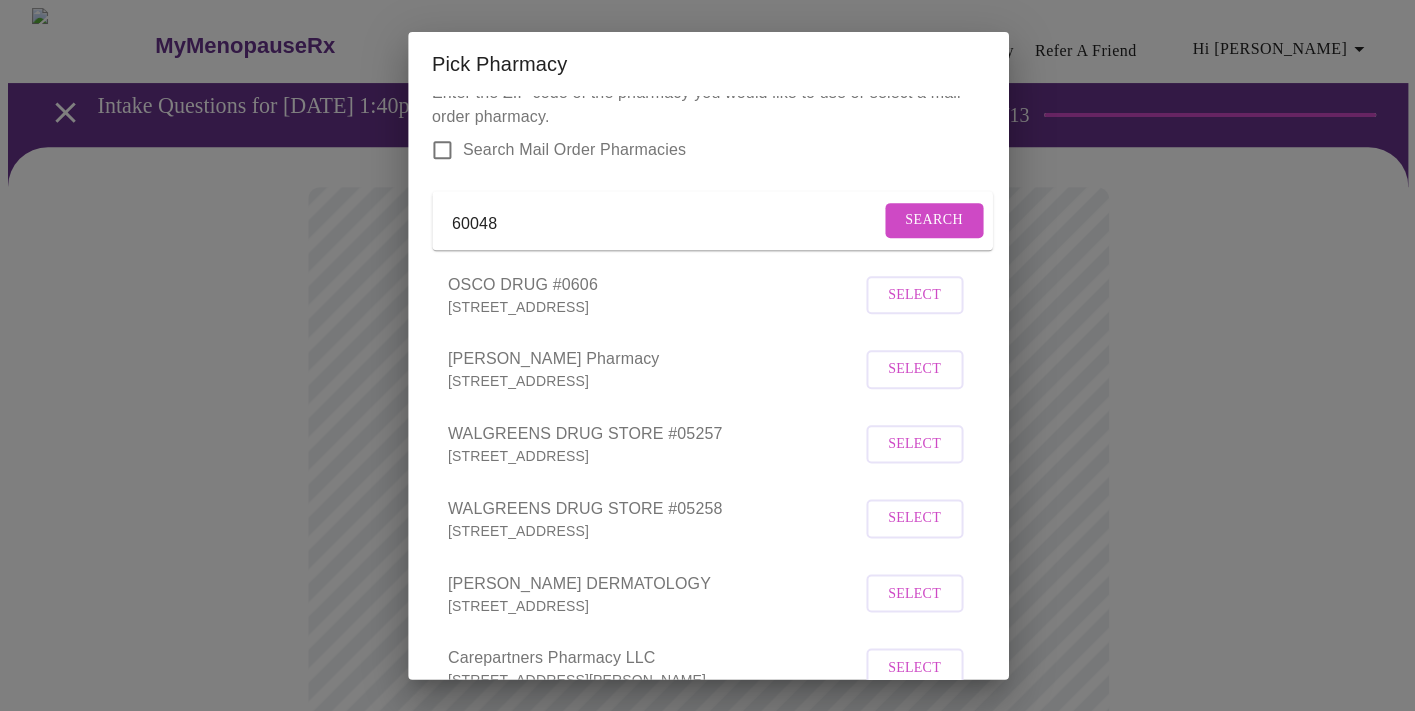scroll, scrollTop: 25, scrollLeft: 0, axis: vertical 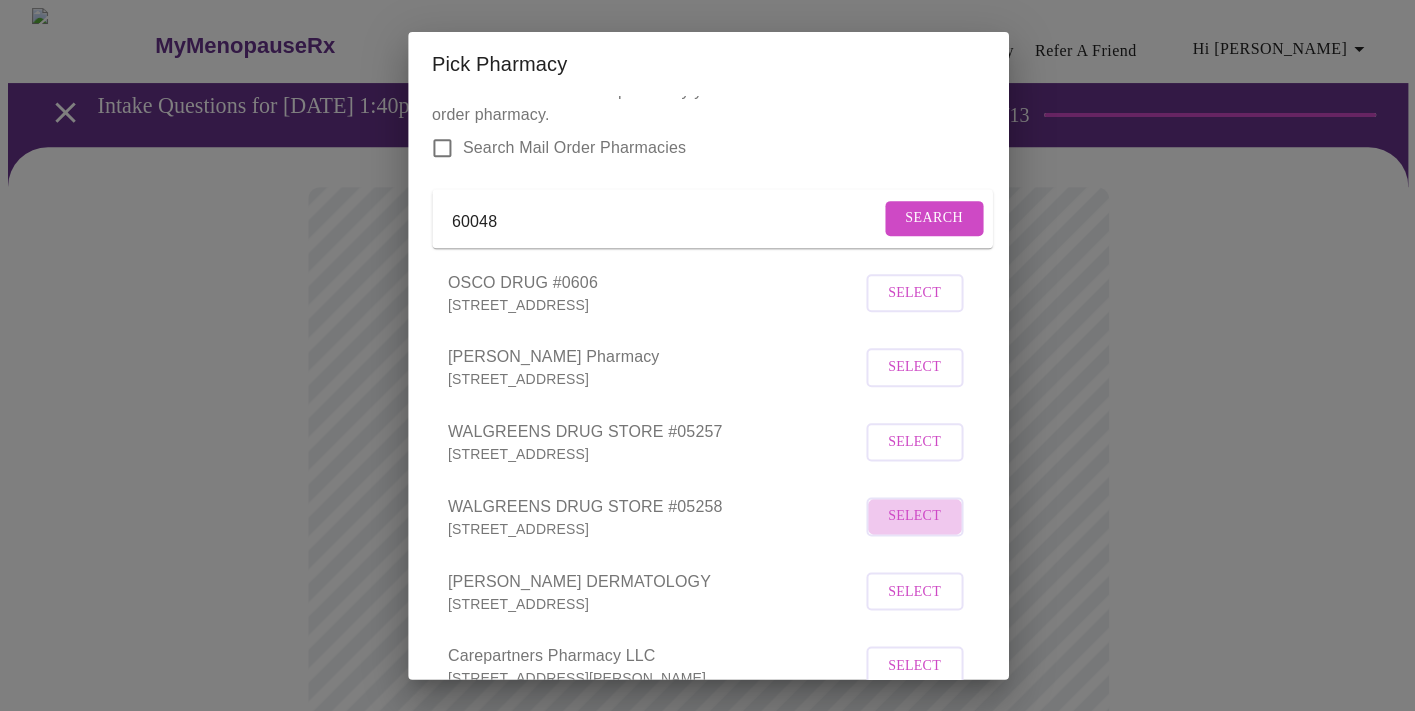 click on "Select" at bounding box center (914, 516) 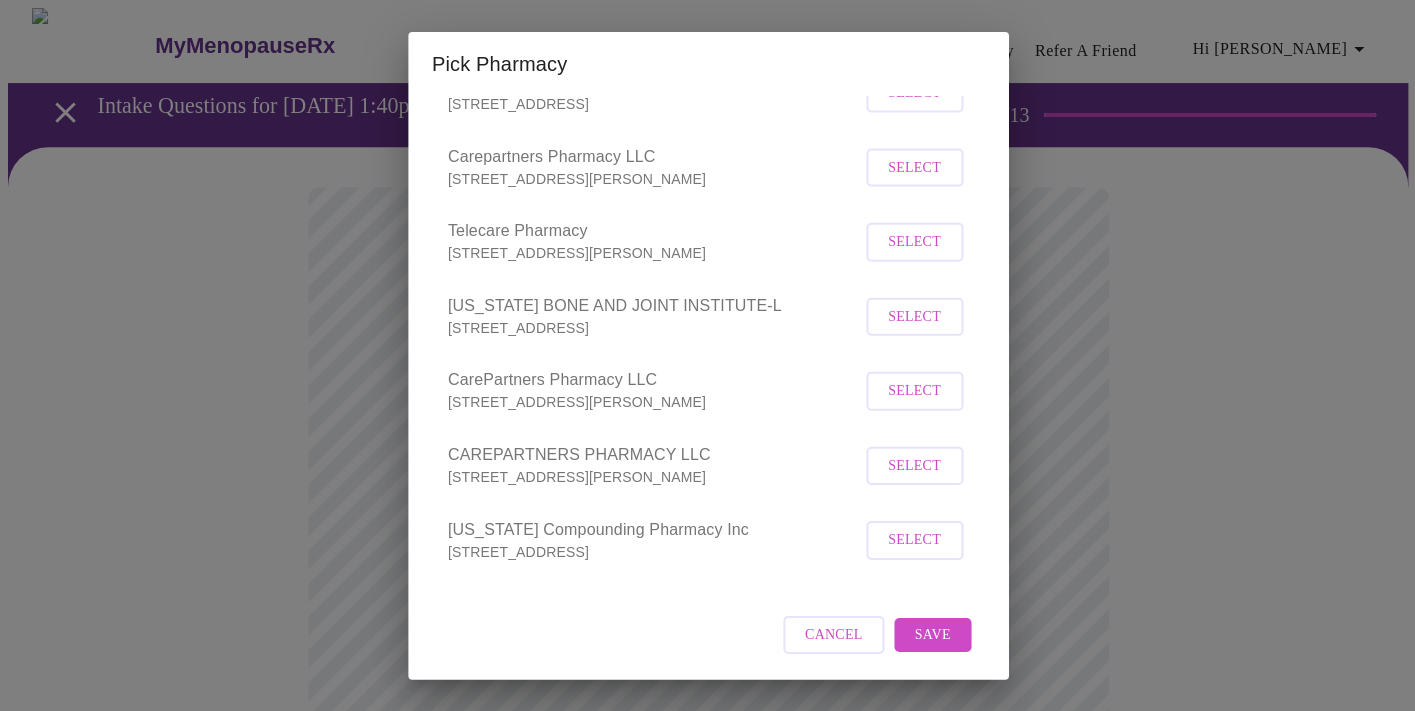 scroll, scrollTop: 543, scrollLeft: 0, axis: vertical 